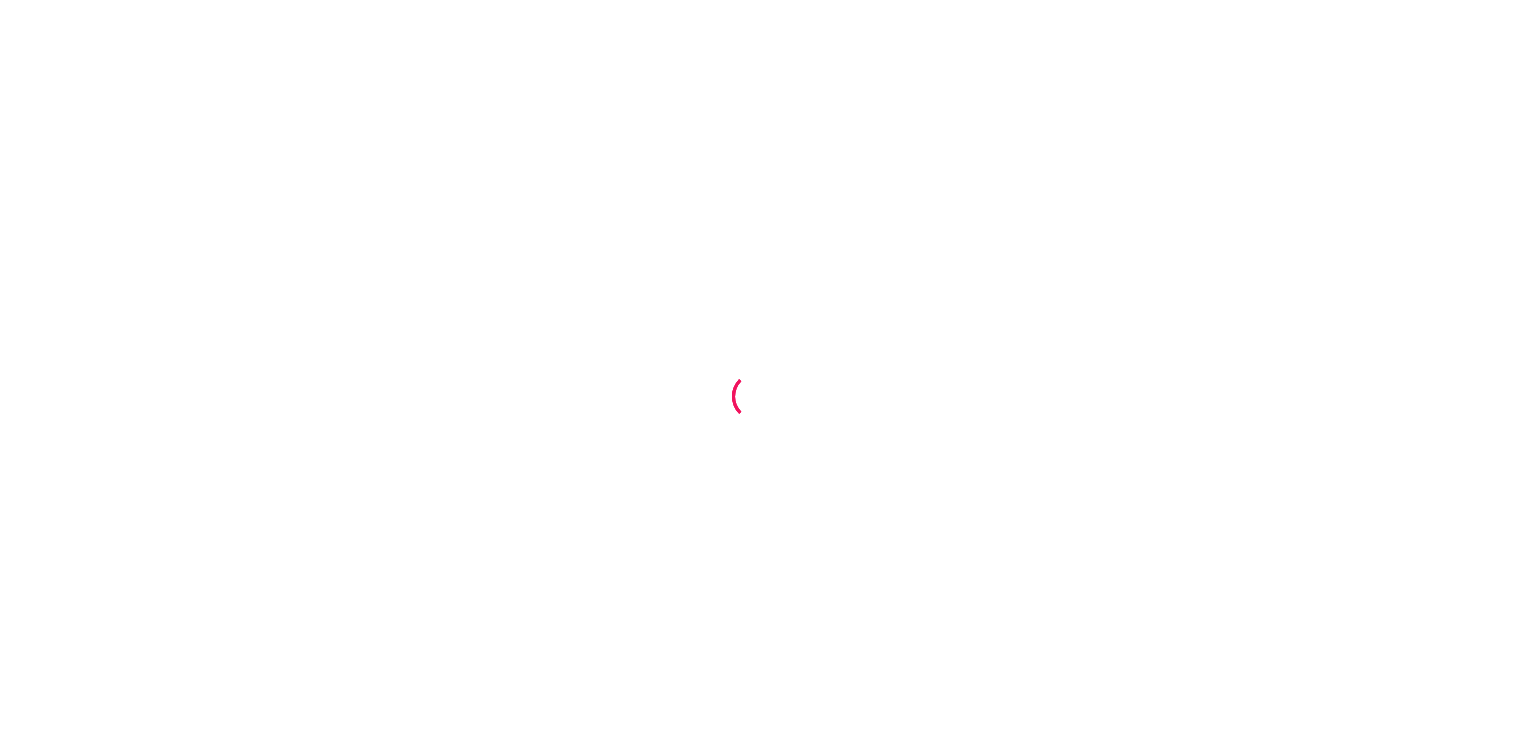 scroll, scrollTop: 0, scrollLeft: 0, axis: both 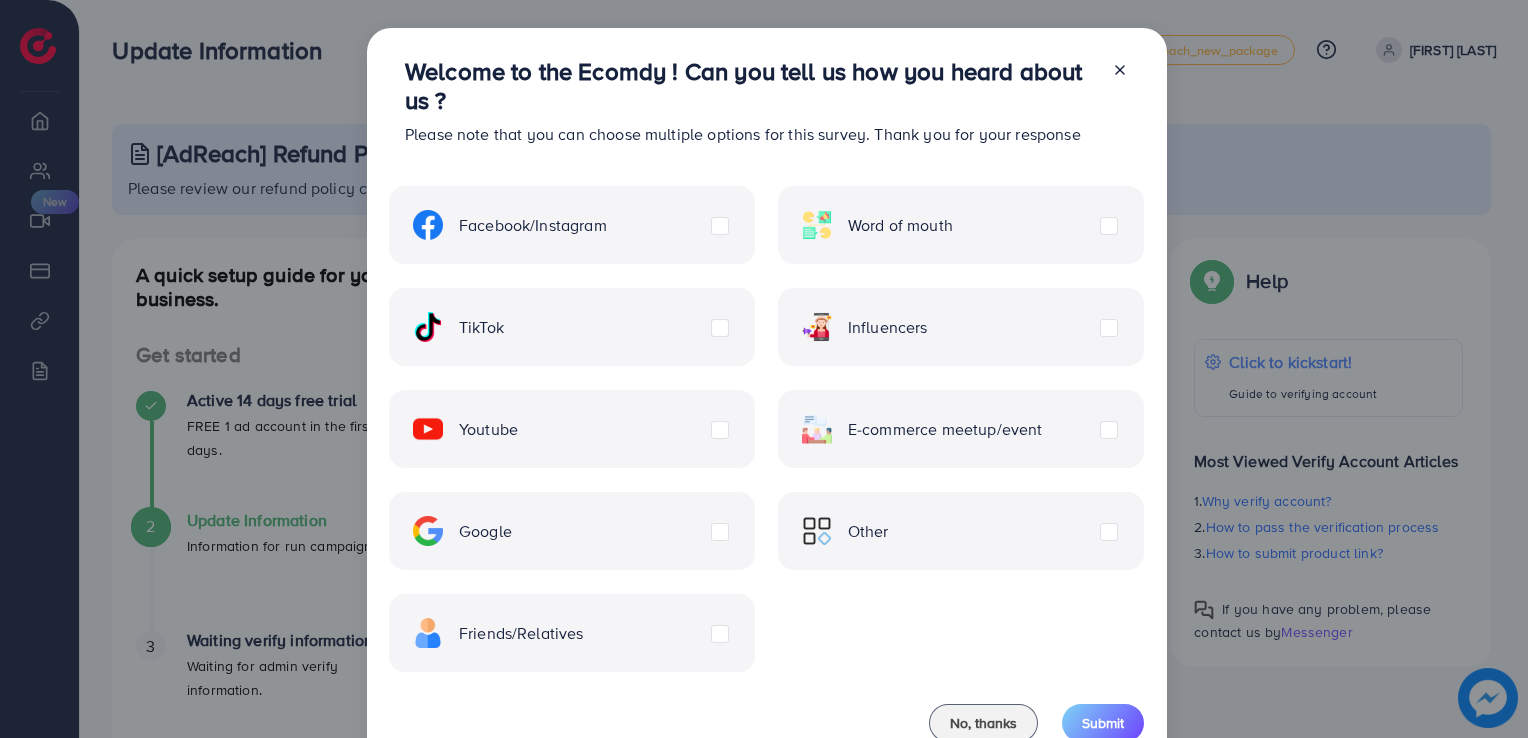 click on "Word of mouth" at bounding box center (900, 225) 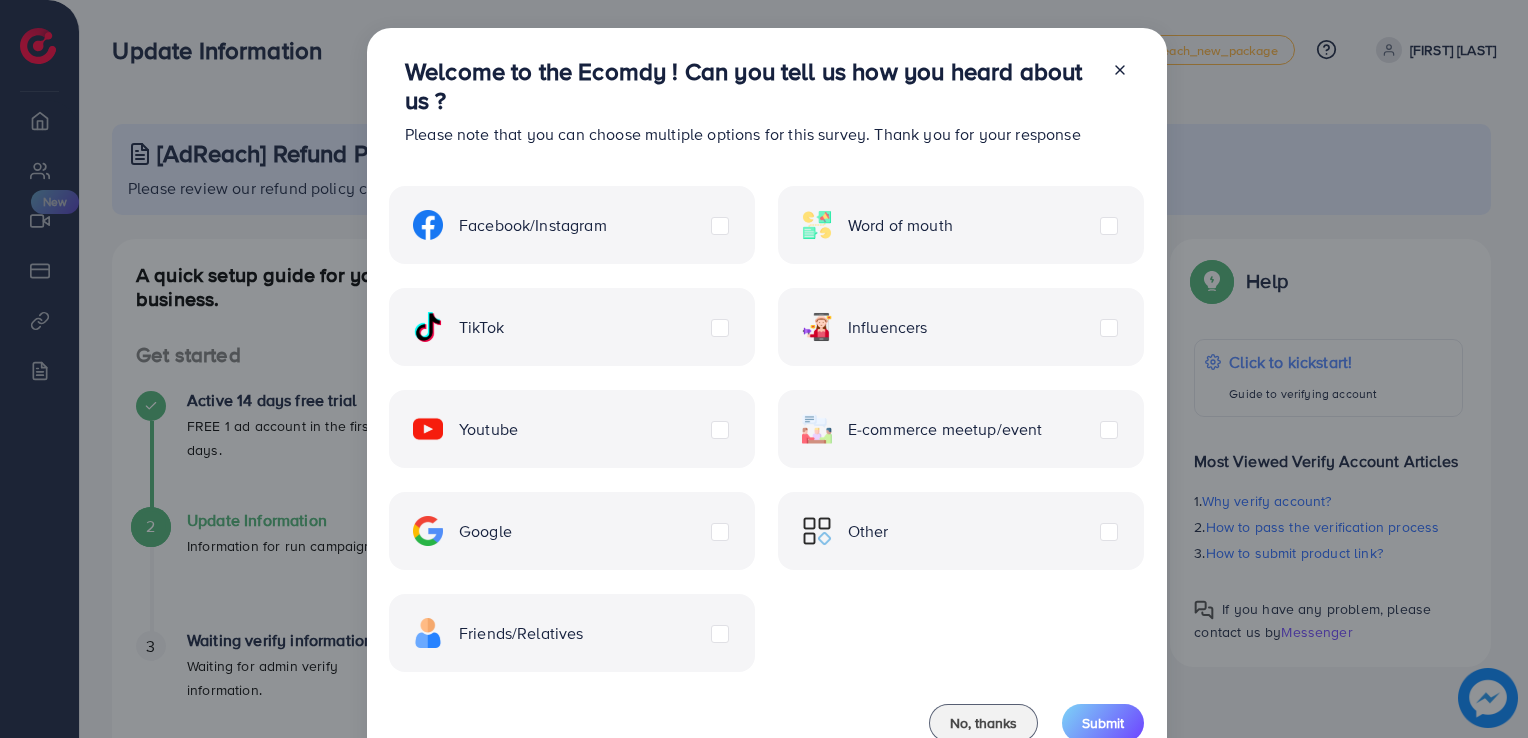 click on "E-commerce meetup/event" at bounding box center [922, 429] 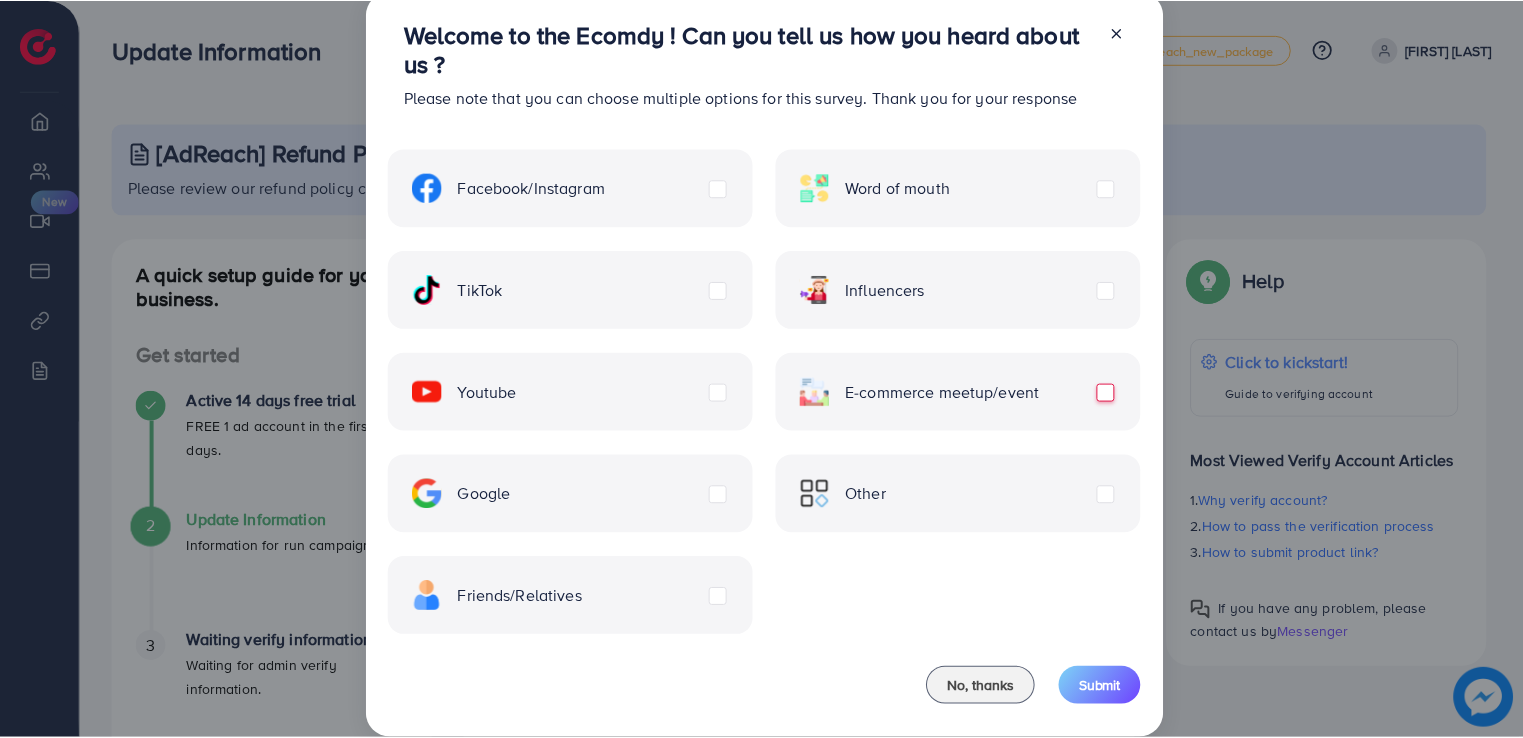 scroll, scrollTop: 64, scrollLeft: 0, axis: vertical 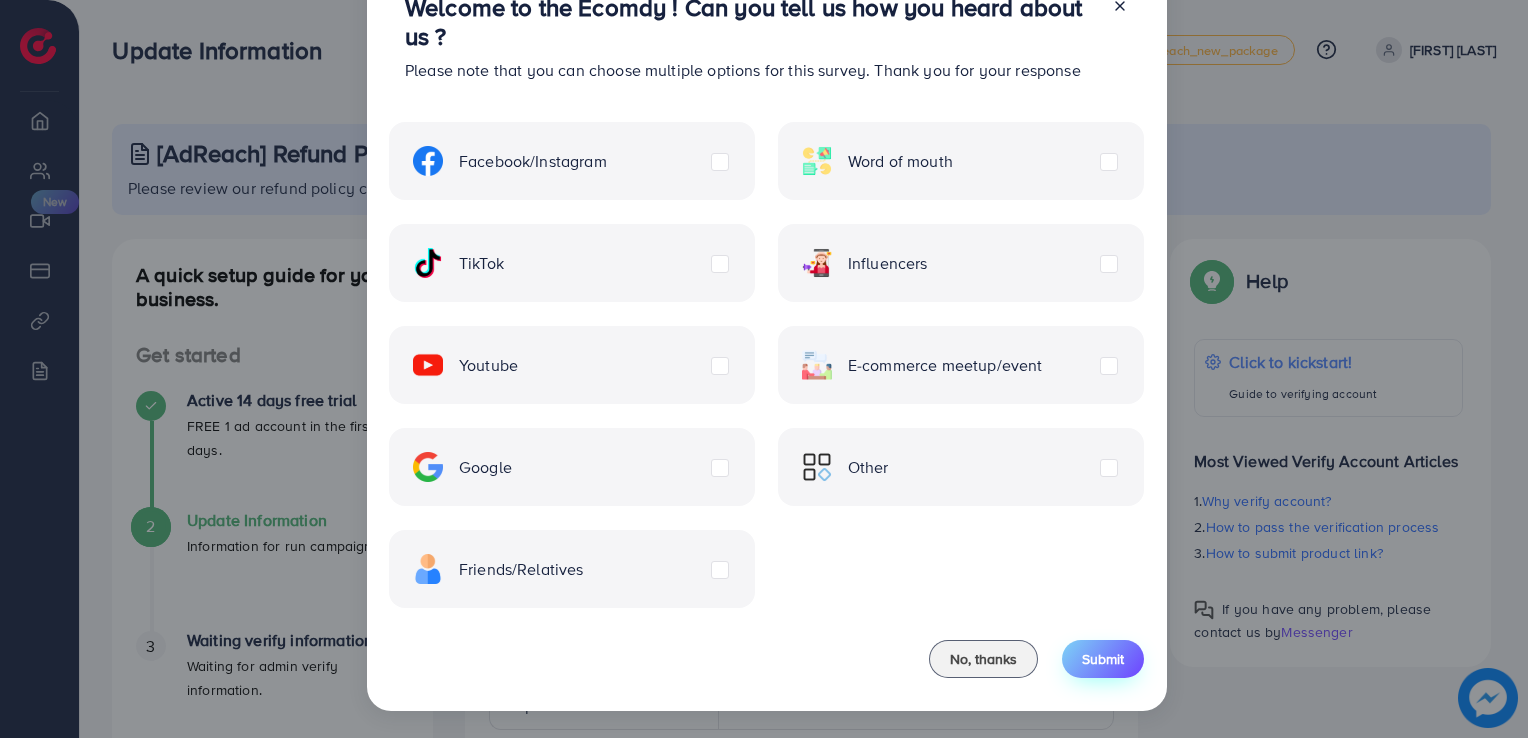 click on "Submit" at bounding box center (1103, 659) 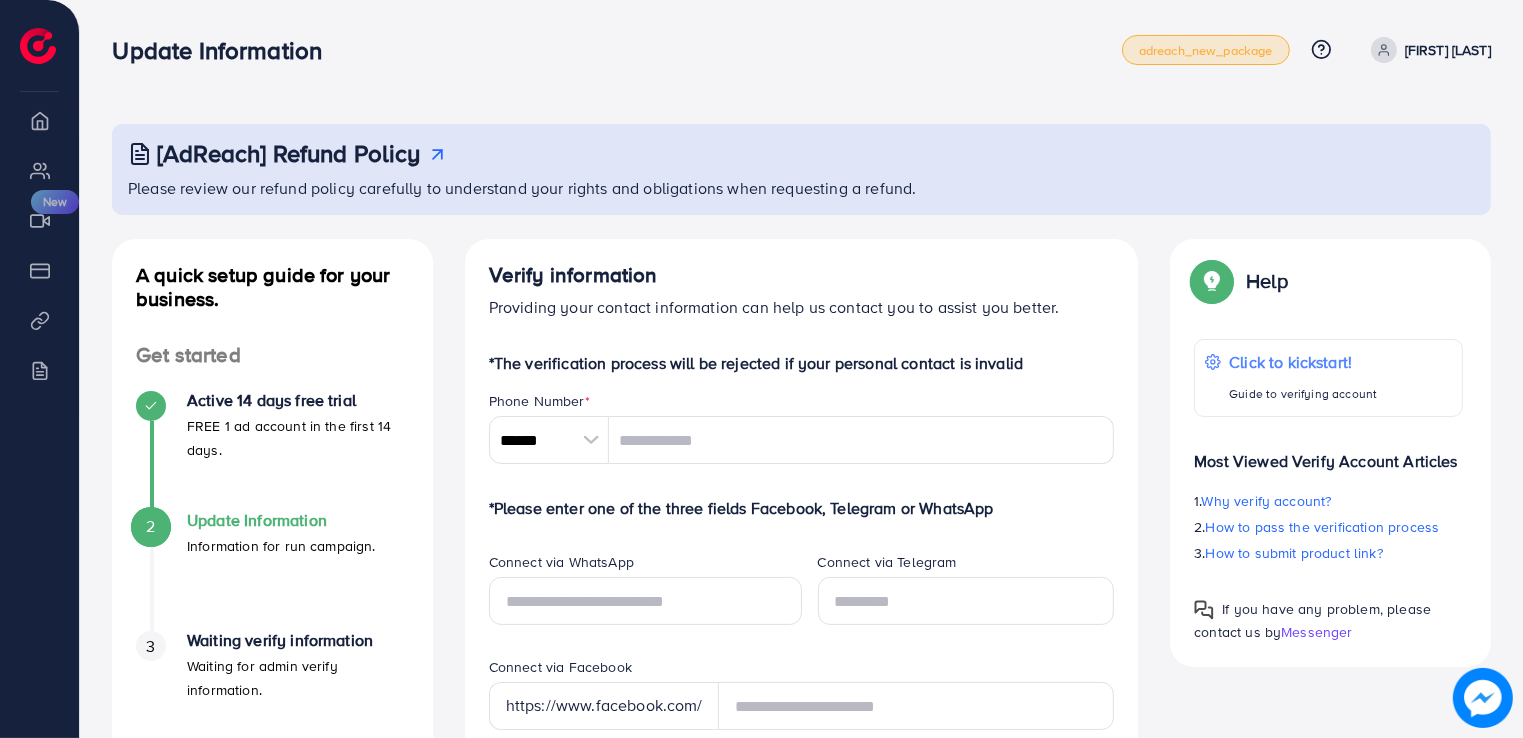 click on "adreach_new_package" at bounding box center (1206, 50) 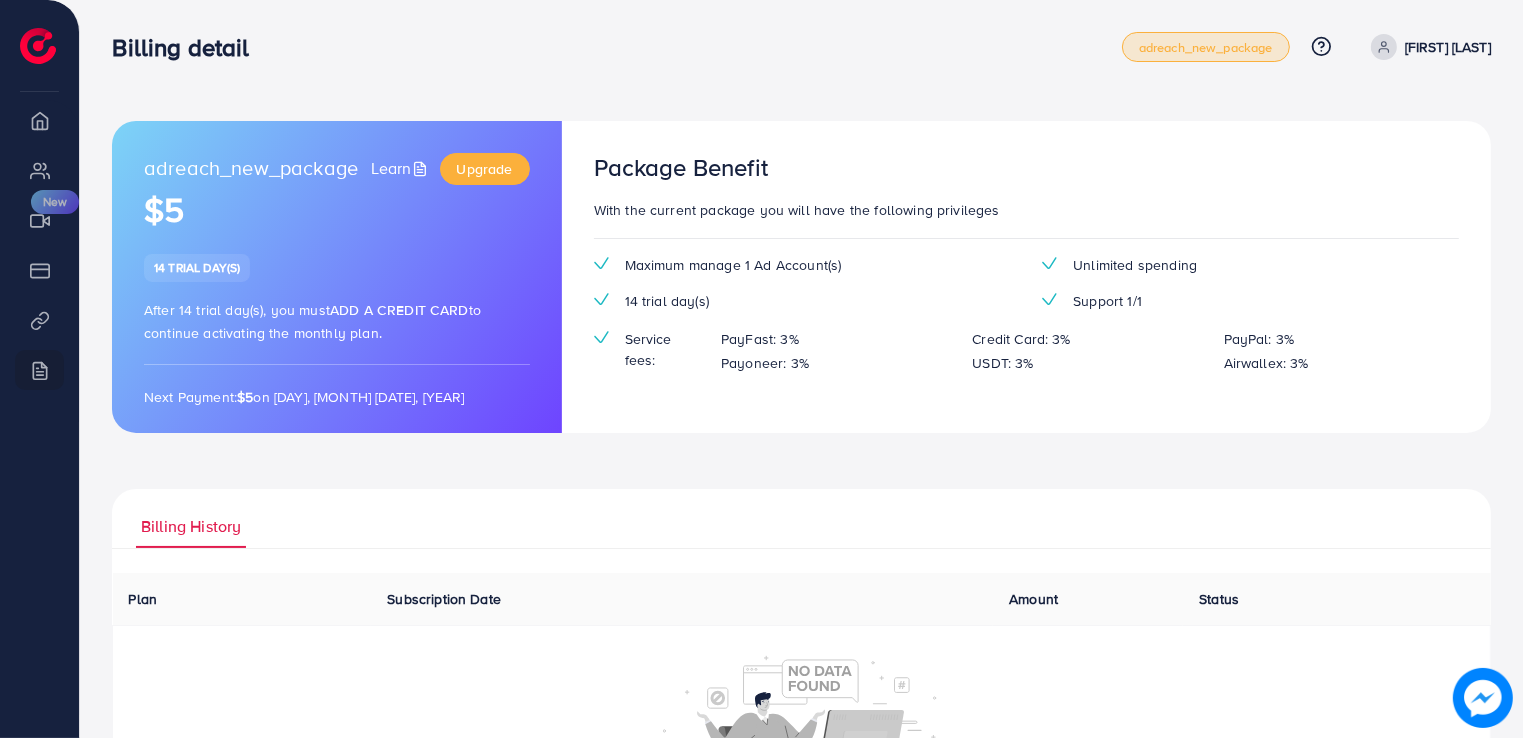 scroll, scrollTop: 0, scrollLeft: 0, axis: both 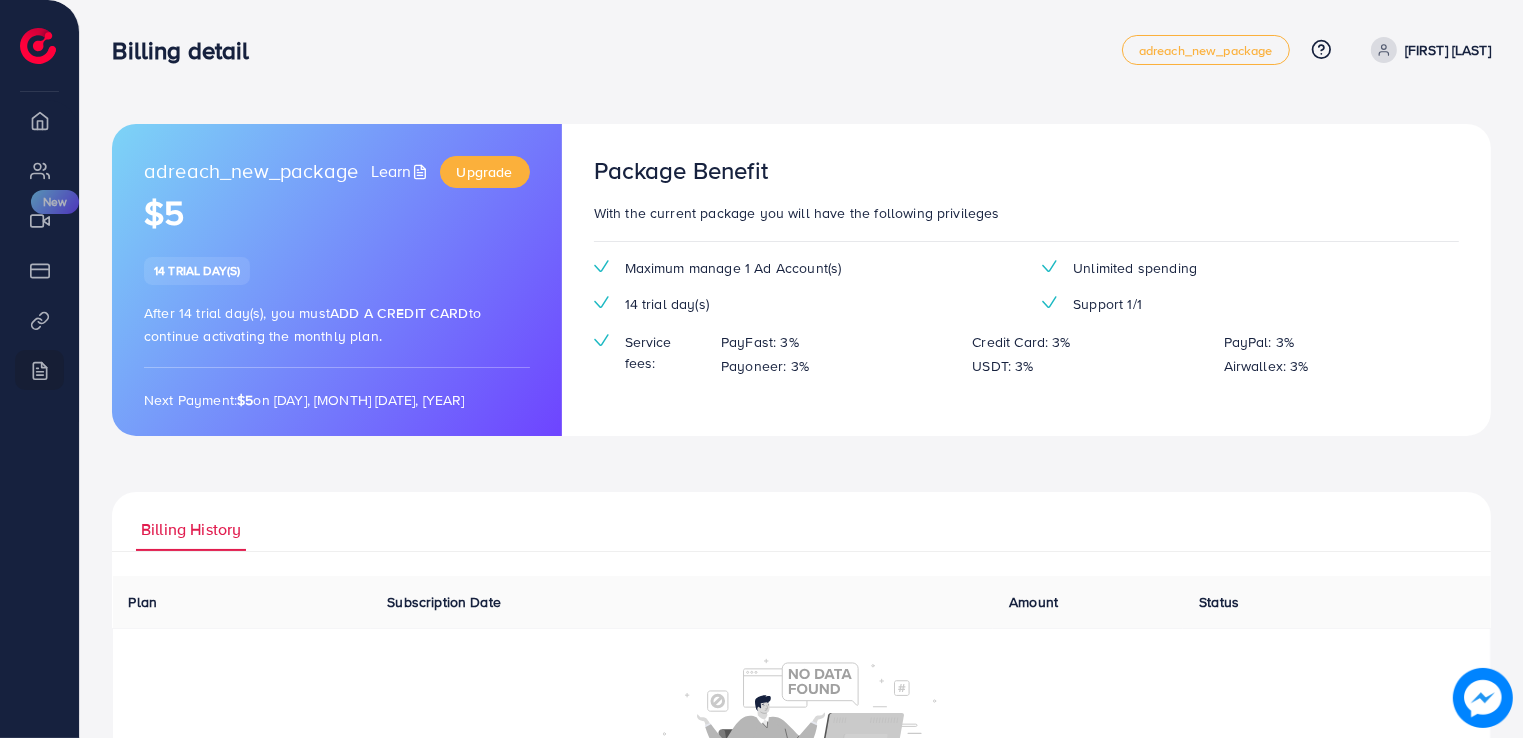 click on "14 trial day(s)" at bounding box center (197, 270) 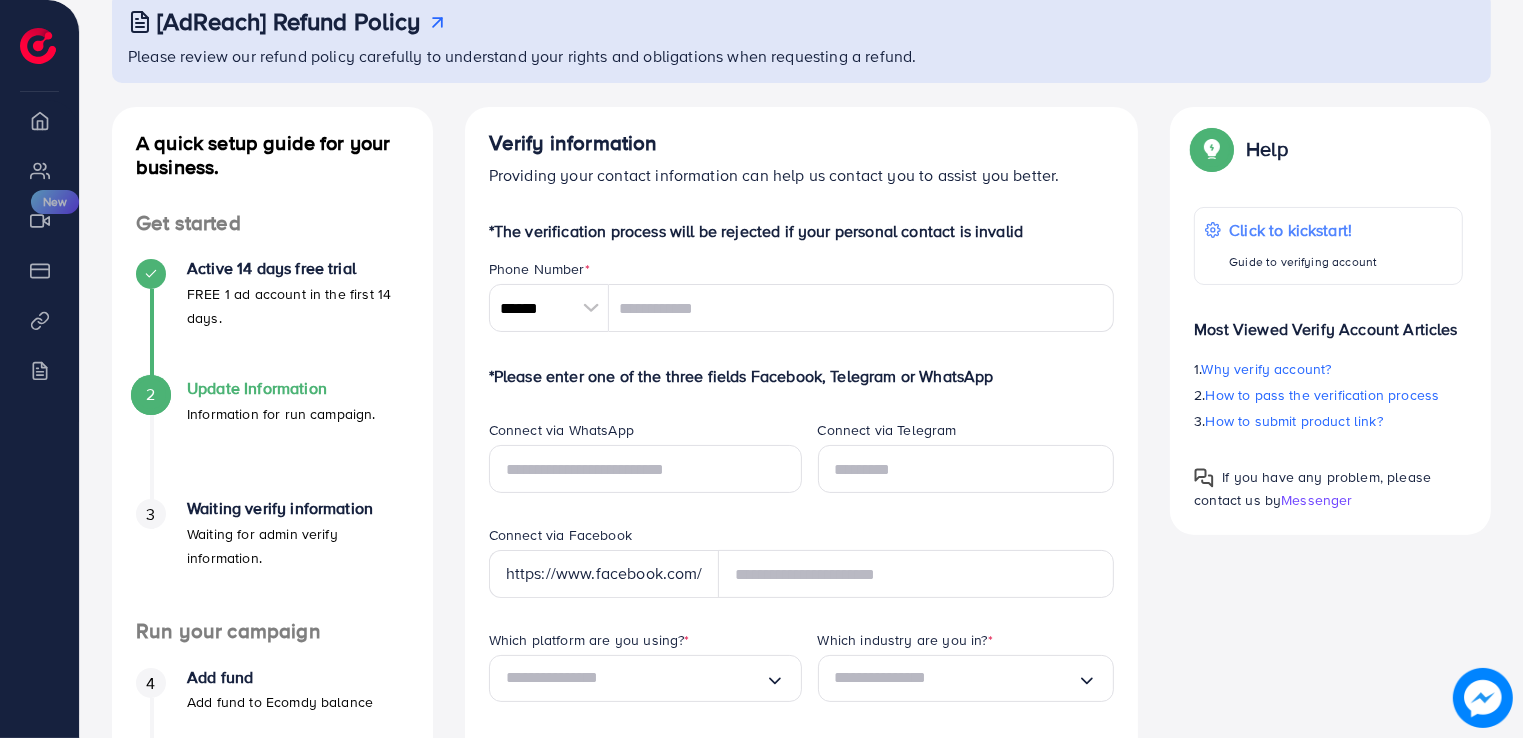 scroll, scrollTop: 132, scrollLeft: 0, axis: vertical 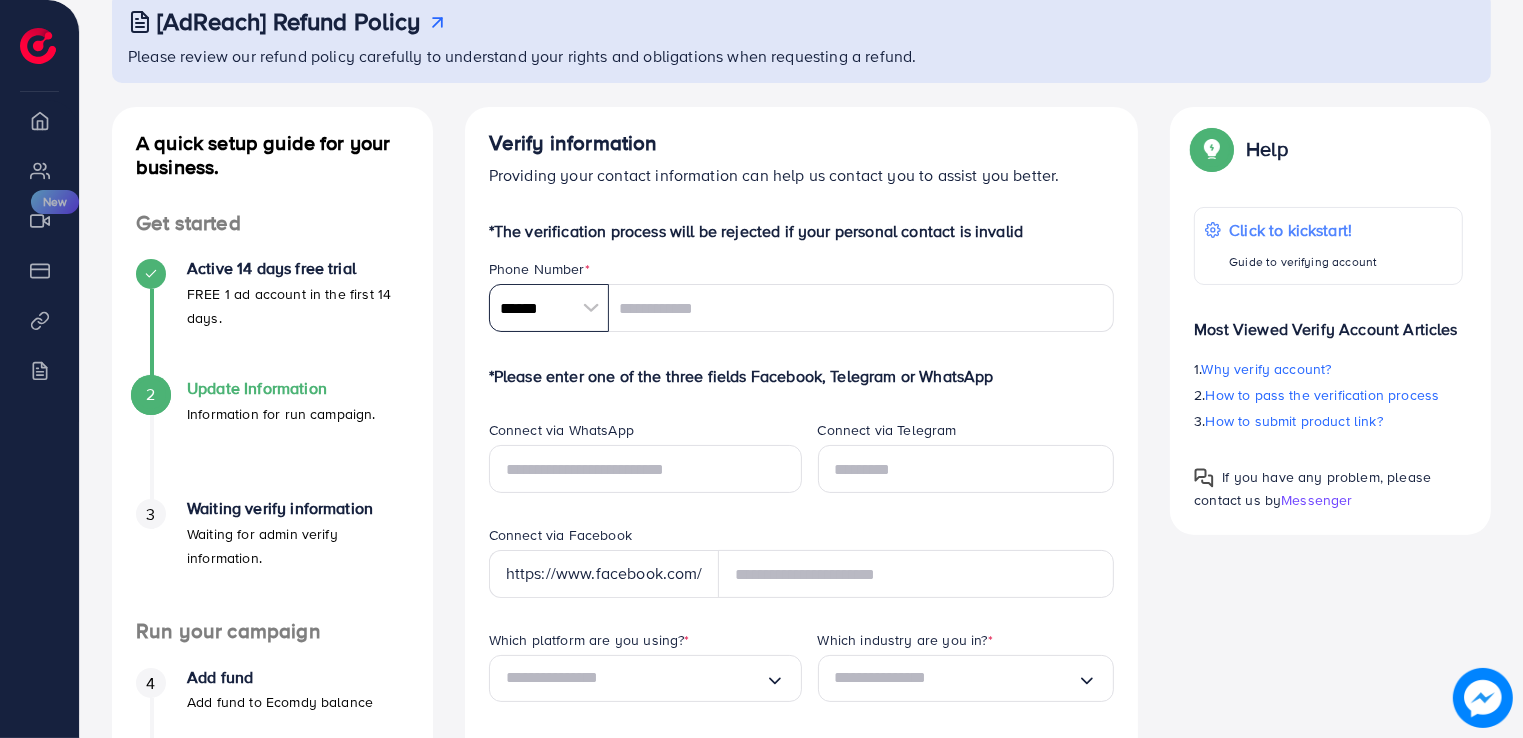 click on "******" at bounding box center (549, 308) 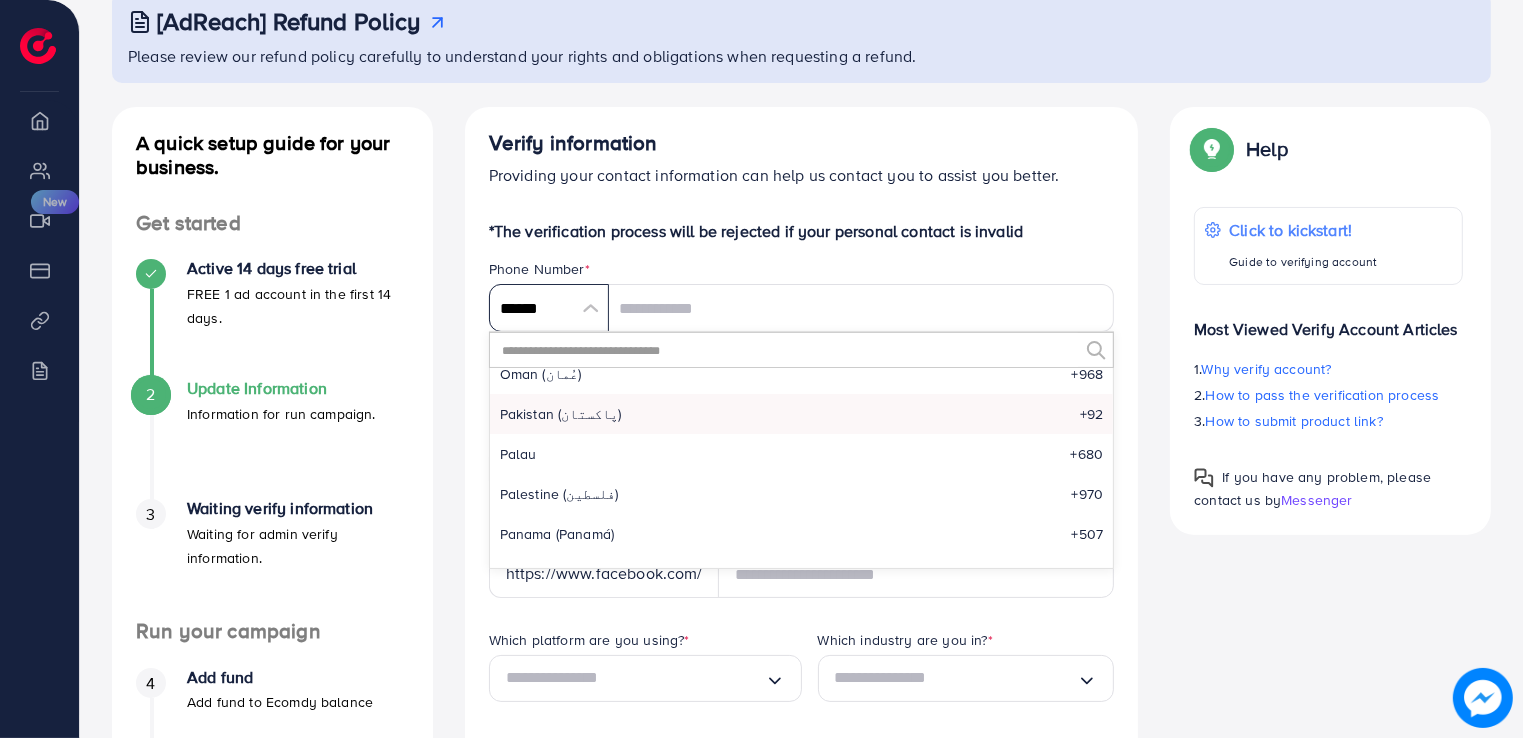 scroll, scrollTop: 6460, scrollLeft: 0, axis: vertical 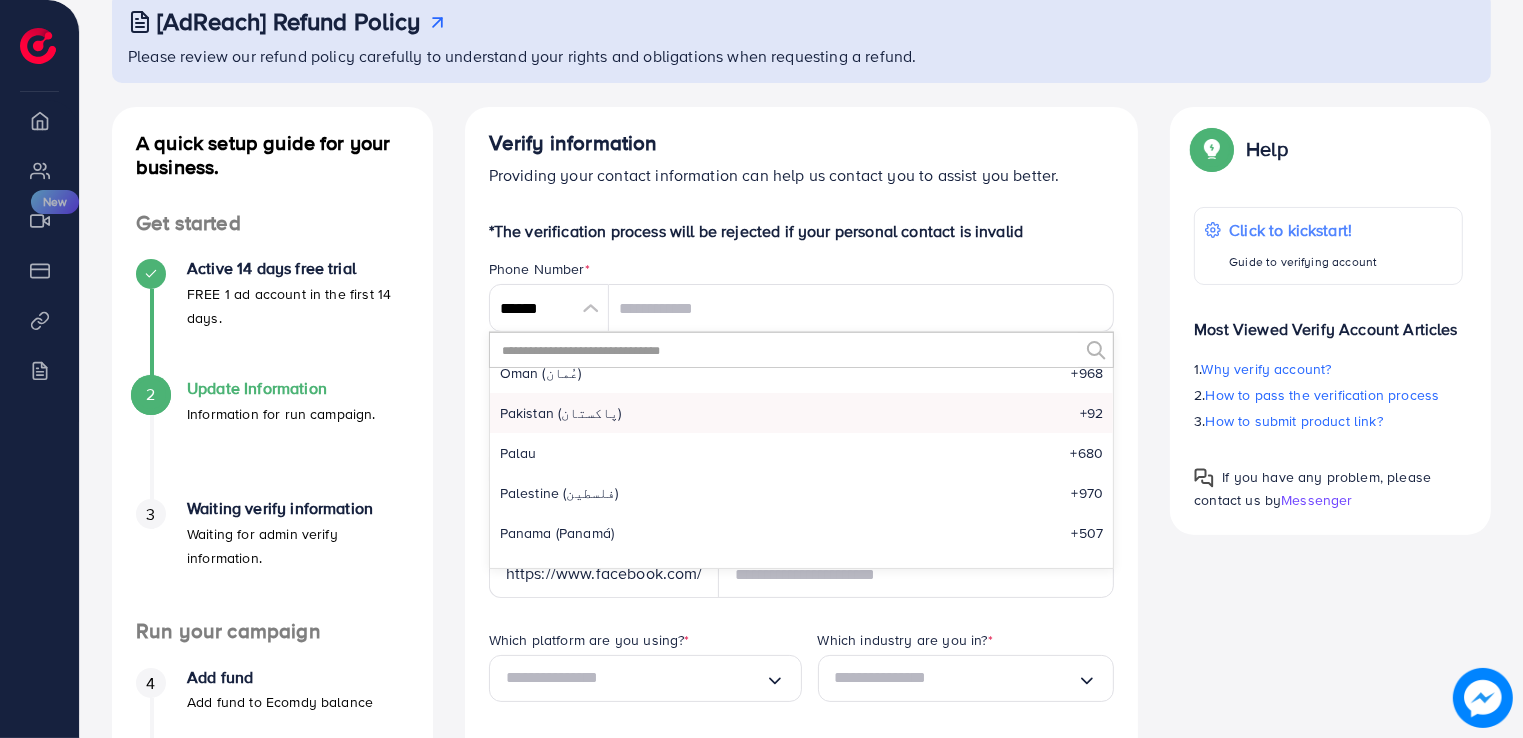 click on "[COUNTRY] +[PHONE]" at bounding box center (802, 413) 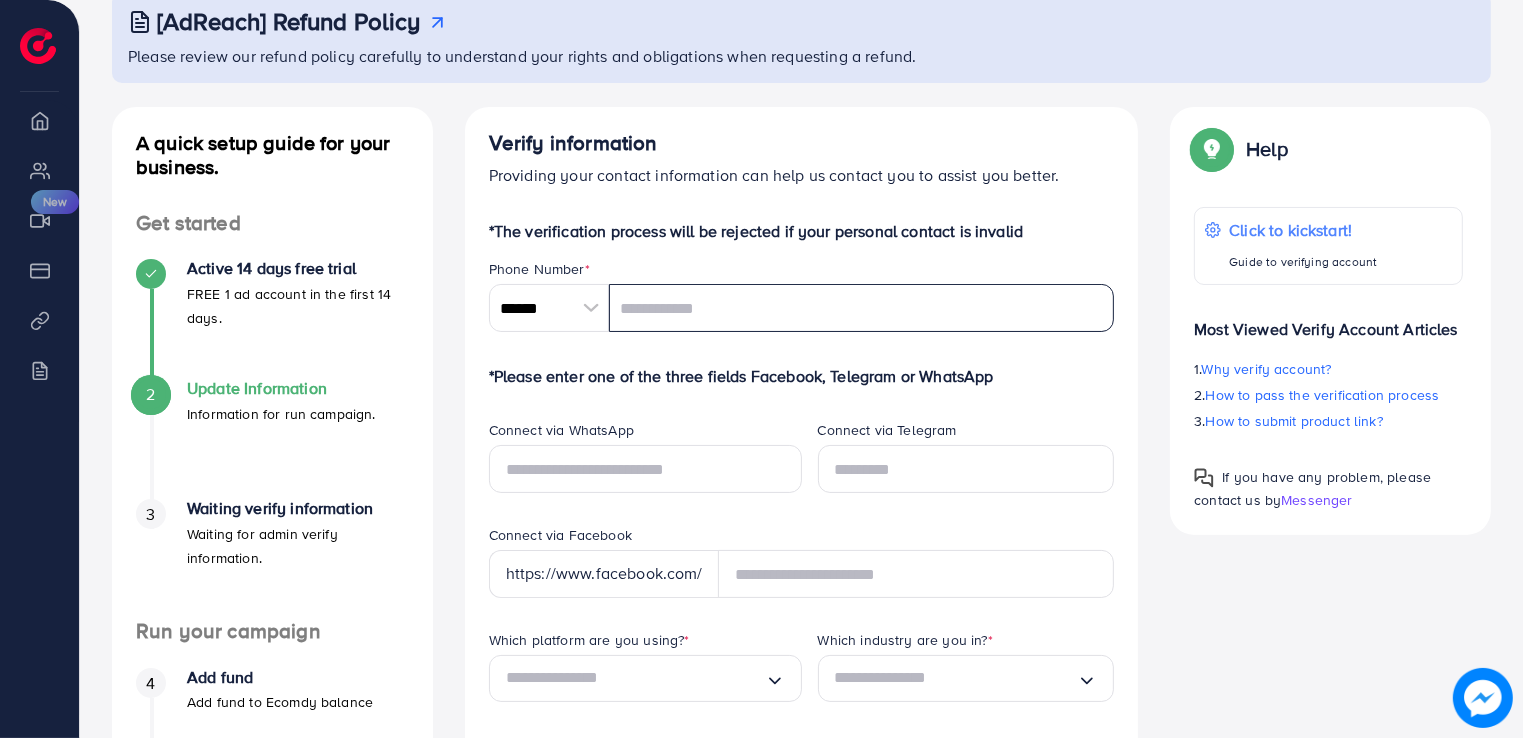click at bounding box center (862, 308) 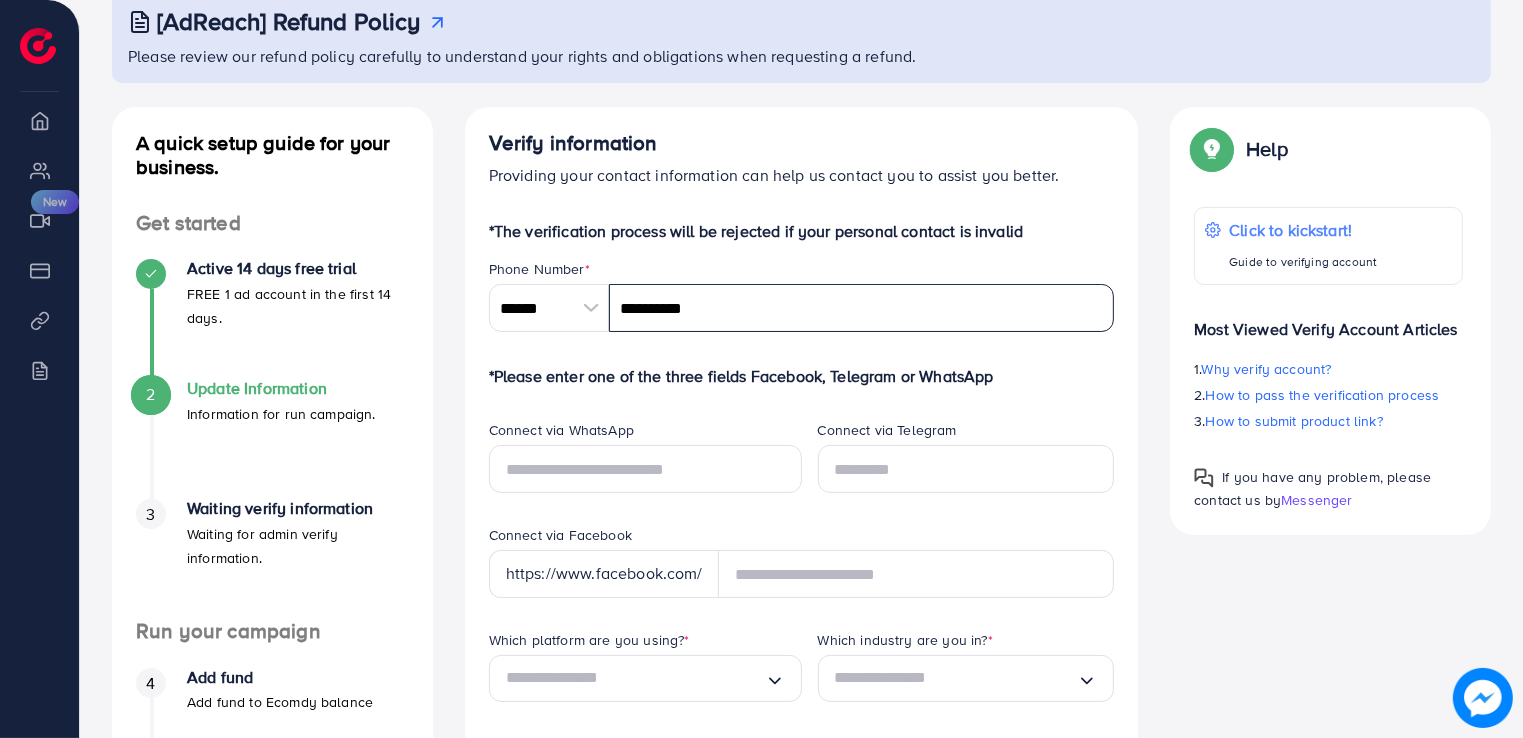 type on "**********" 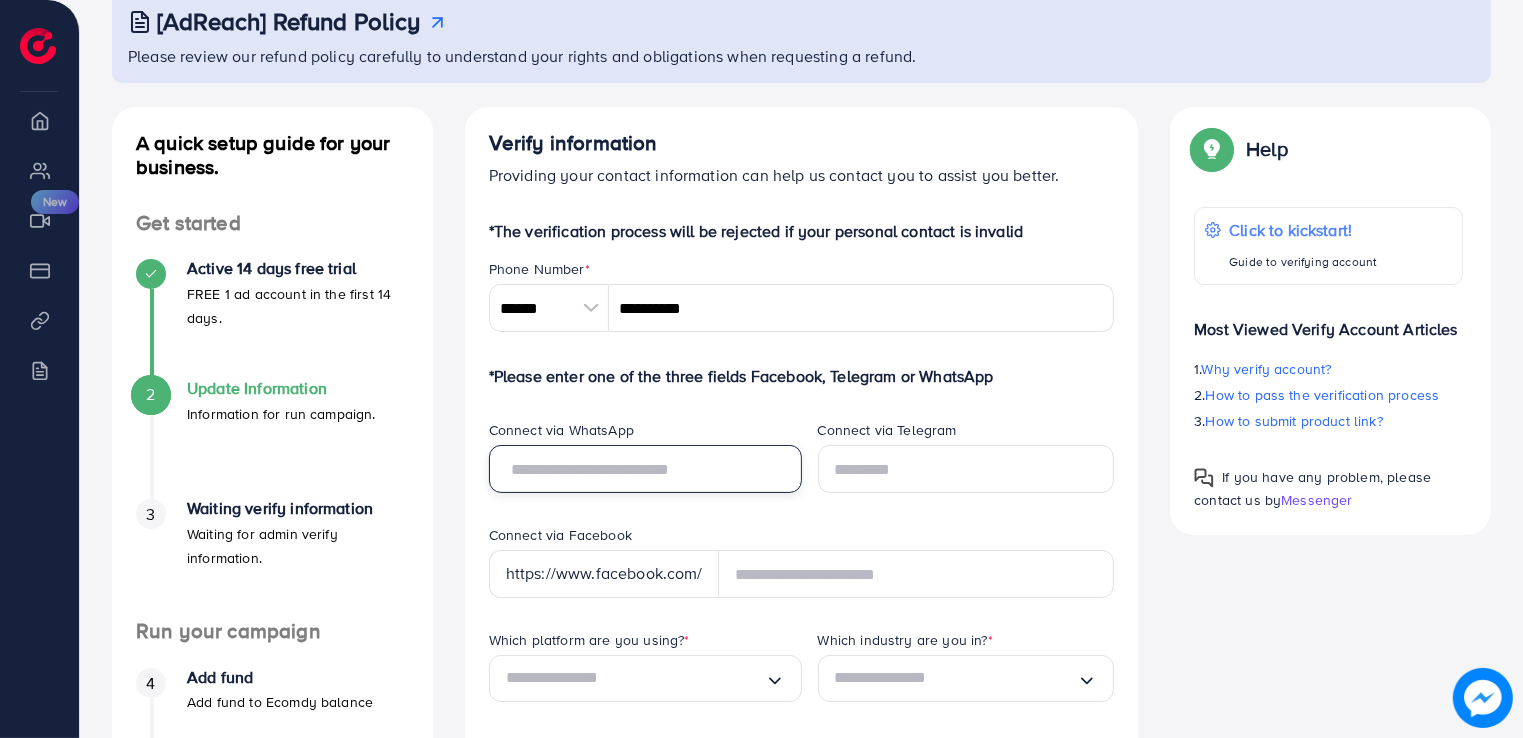 click at bounding box center [645, 469] 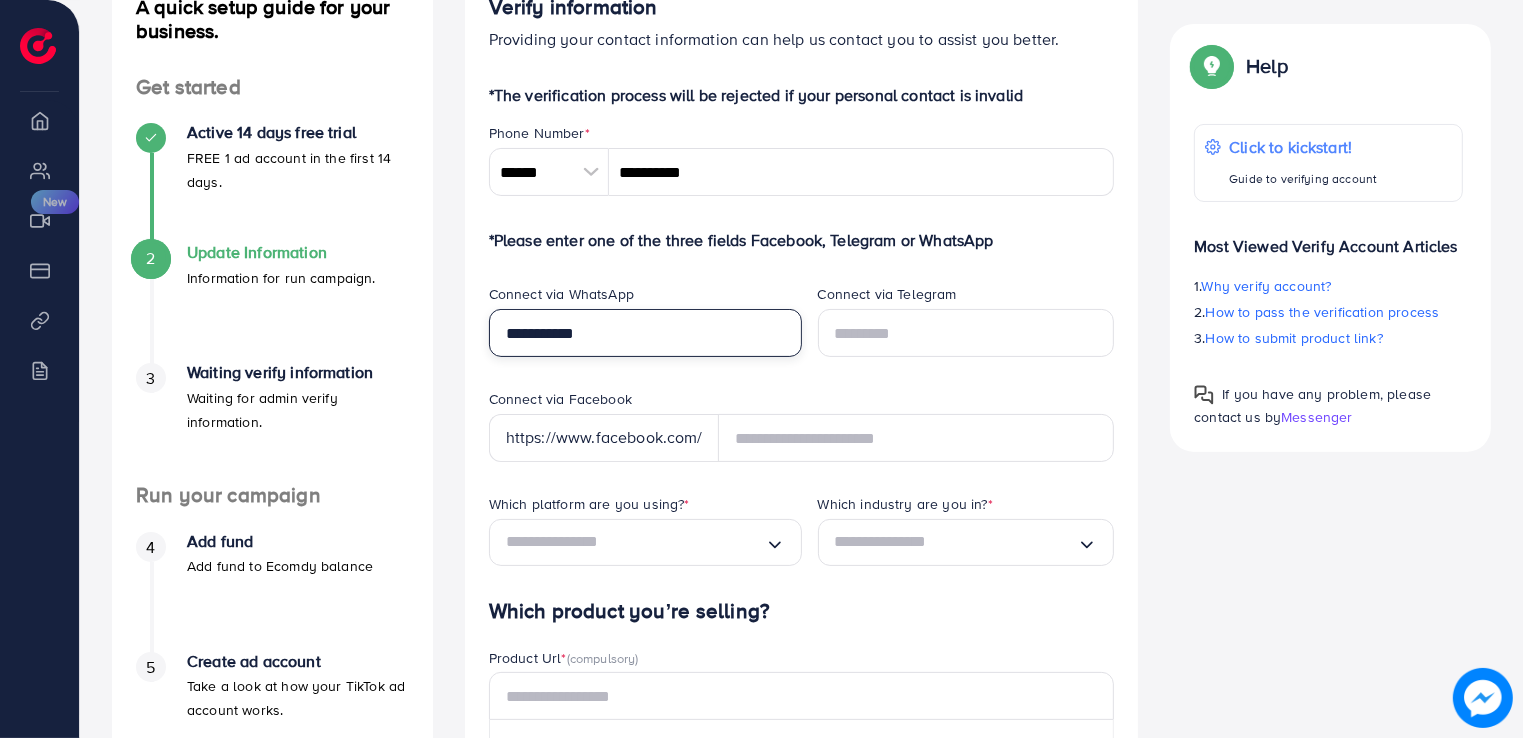 scroll, scrollTop: 278, scrollLeft: 0, axis: vertical 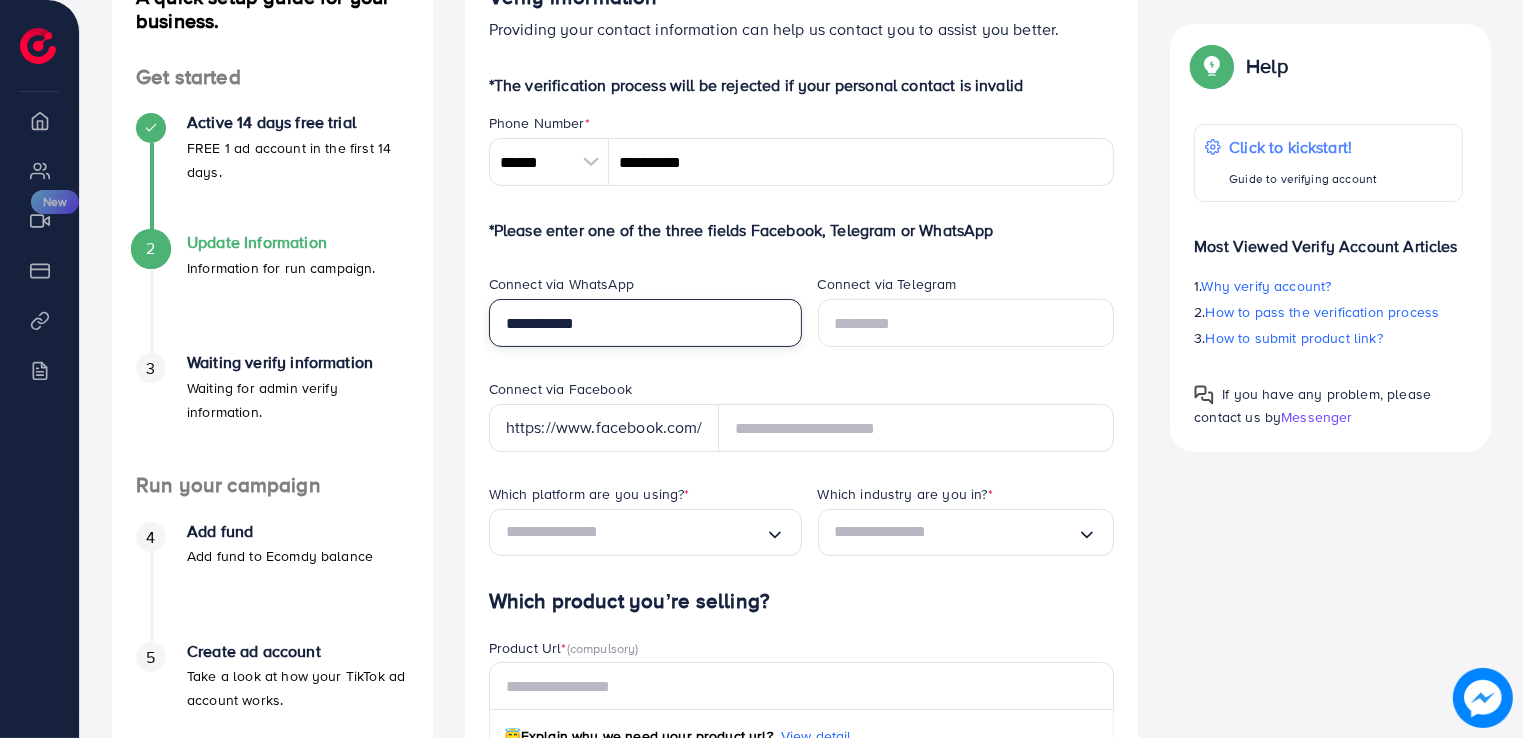 type on "**********" 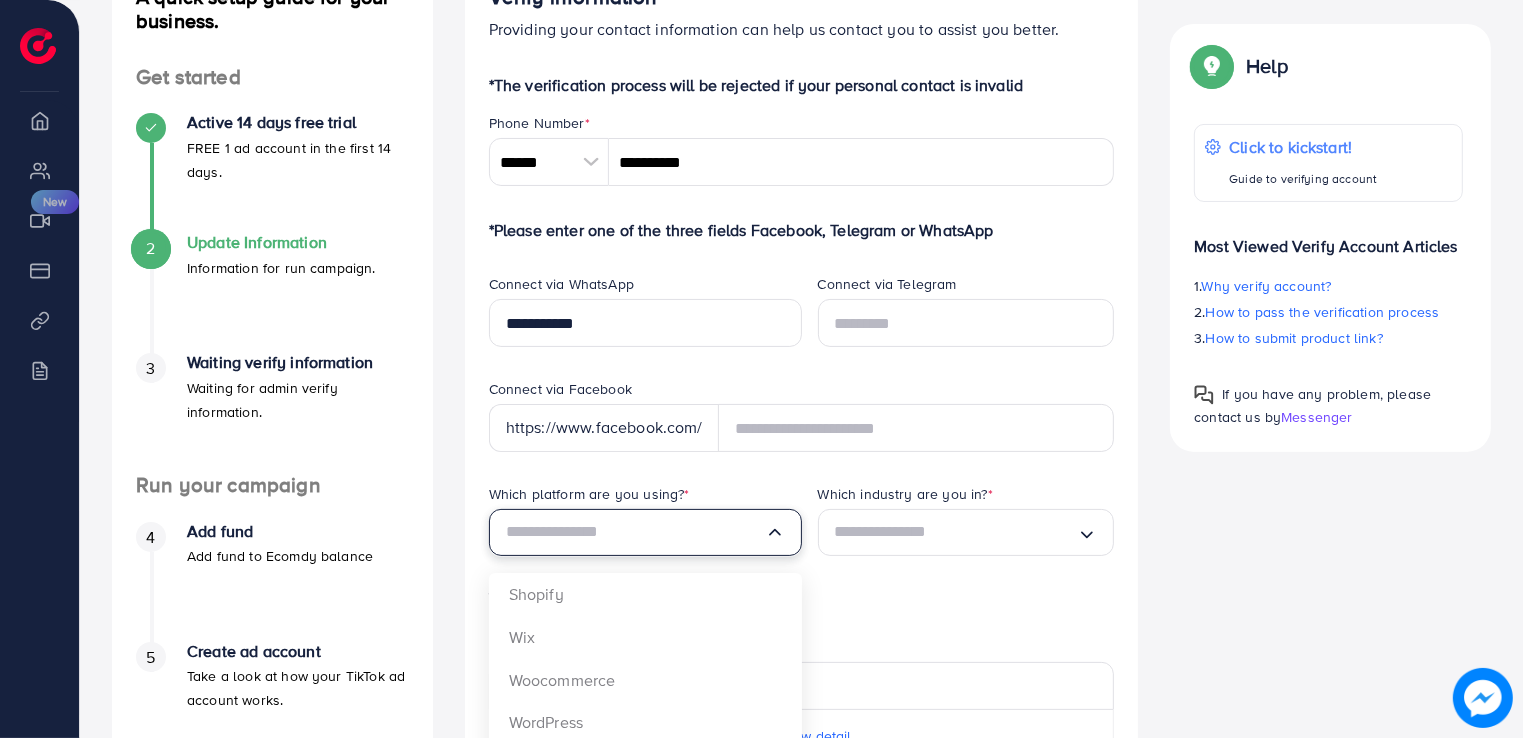 click at bounding box center (635, 532) 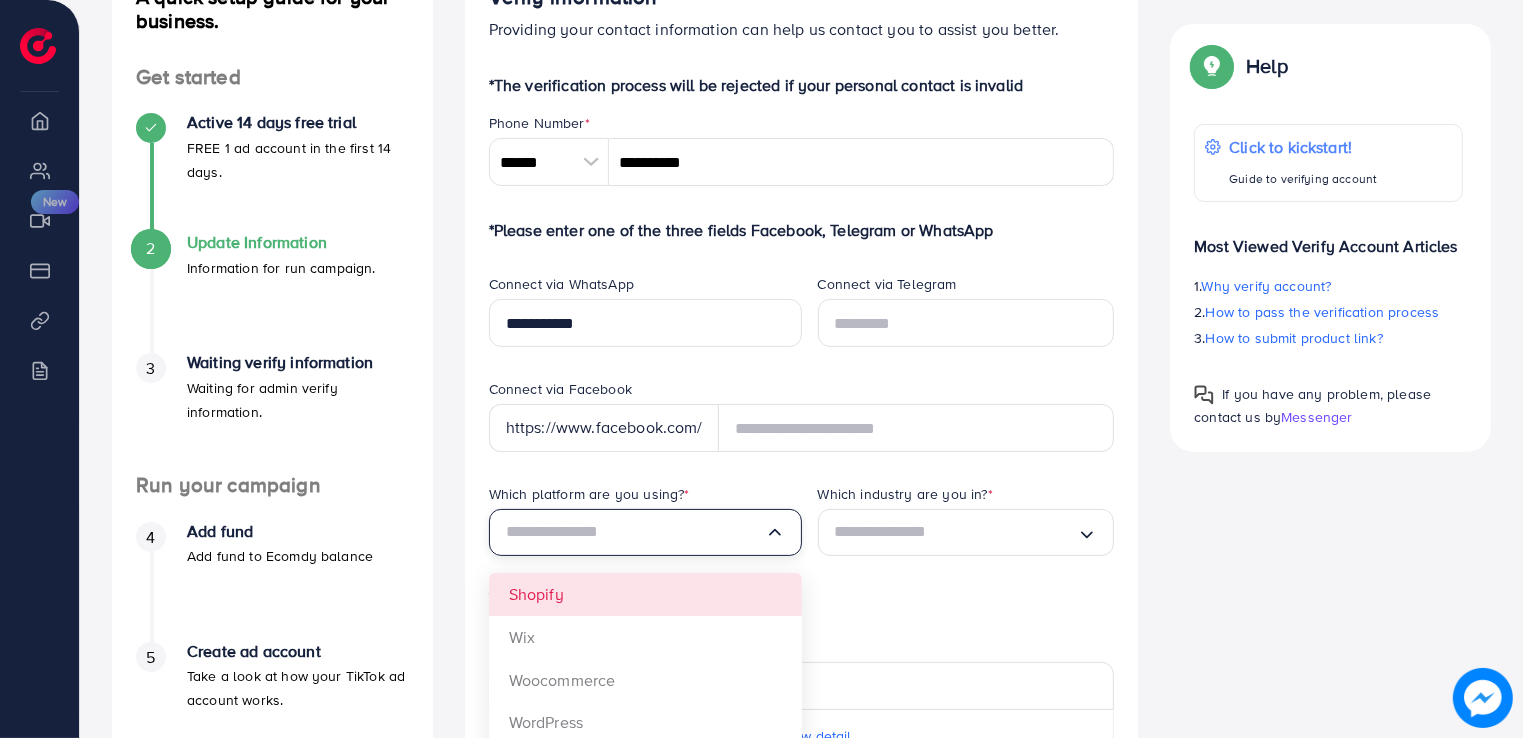 click on "*The verification process will be rejected if your personal contact is invalid   Phone Number  * ****** A B C D E F G H I J K L M N O P Q R S T U V W X Y Z search no result Afghanistan (‫افغانستان‬‎) +93 Albania (Shqipëri) +355 Algeria (‫الجزائر‬‎) +213 American Samoa +1684 Andorra +376 Angola +244 Anguilla +1264 Antigua and Barbuda +1268 Argentina +54 Armenia (Հայաստան) +374 Aruba +297 Australia +61 Austria (Österreich) +43 Azerbaijan (Azərbaycan) +994 Bahamas +1242 Bahrain (‫البحرين‬‎) +973 Bangladesh (বাংলাদেশ) +880 Barbados +1246 Belarus (Беларусь) +375 Belgium (België) +32 Belize +501 Benin (Bénin) +229 Bermuda +1441 Bhutan (འབྲུག) +975 Bolivia +591 Bosnia and Herzegovina (Босна и Херцеговина) +387 Botswana +267 Brazil (Brasil) +55 British Indian Ocean Territory +246 British Virgin Islands +1284 Brunei +673 Bulgaria (България) +359 Burkina Faso +226 Burundi (Uburundi) +257 +855 +237 Canada +1" at bounding box center (802, 601) 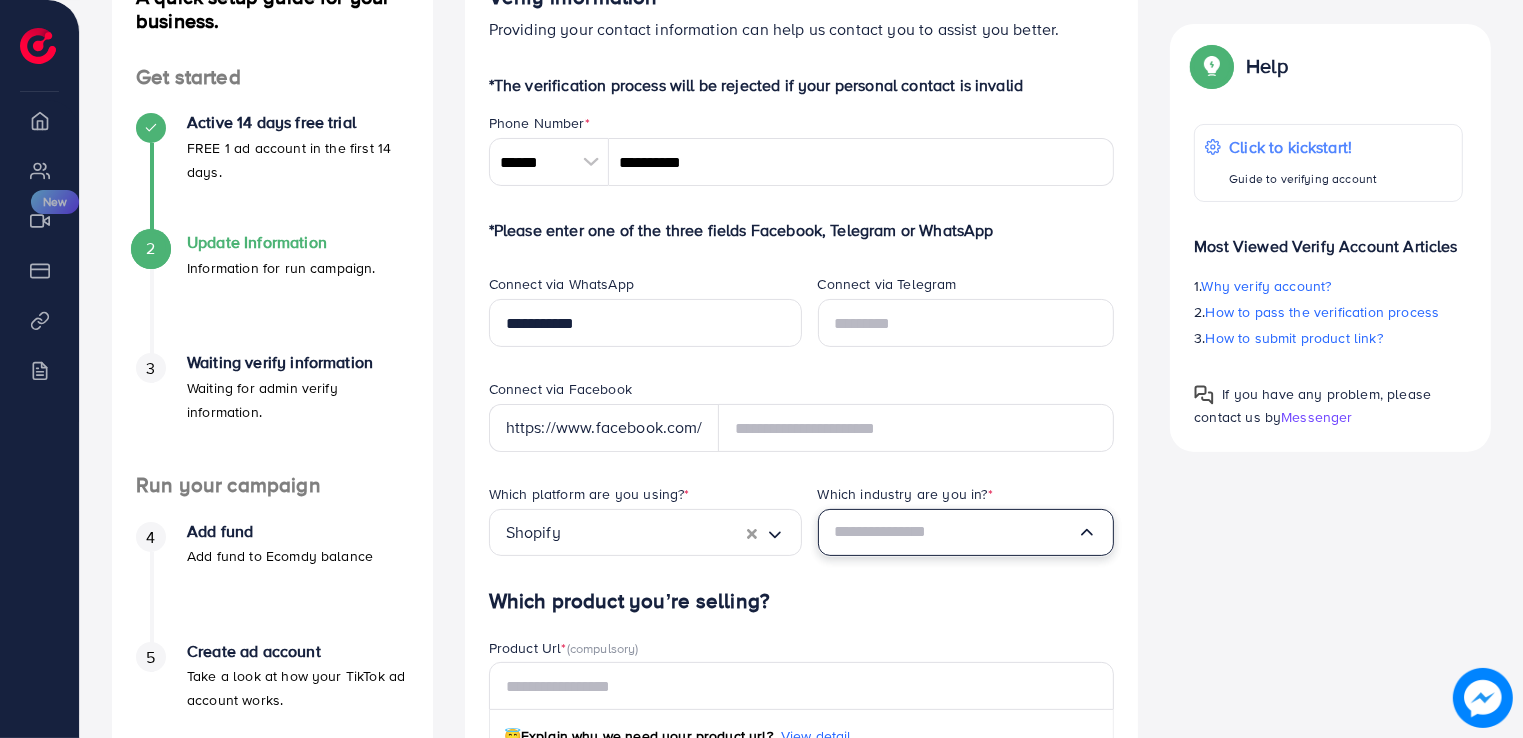 click at bounding box center (956, 532) 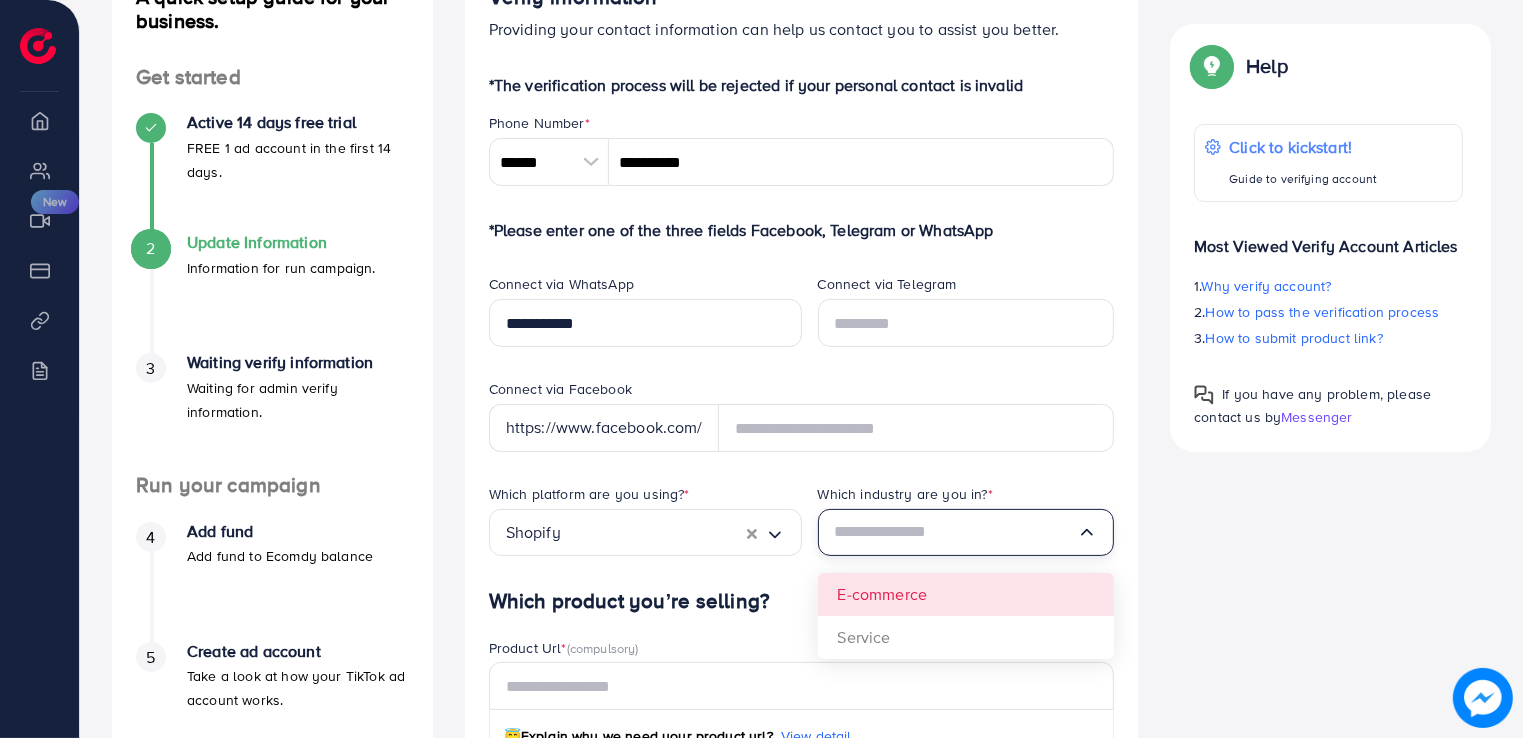 click on "Which platform are you using?  *
Shopify
Loading...      Which industry are you in?  *           Loading...
E-commerce
Service" at bounding box center (802, 536) 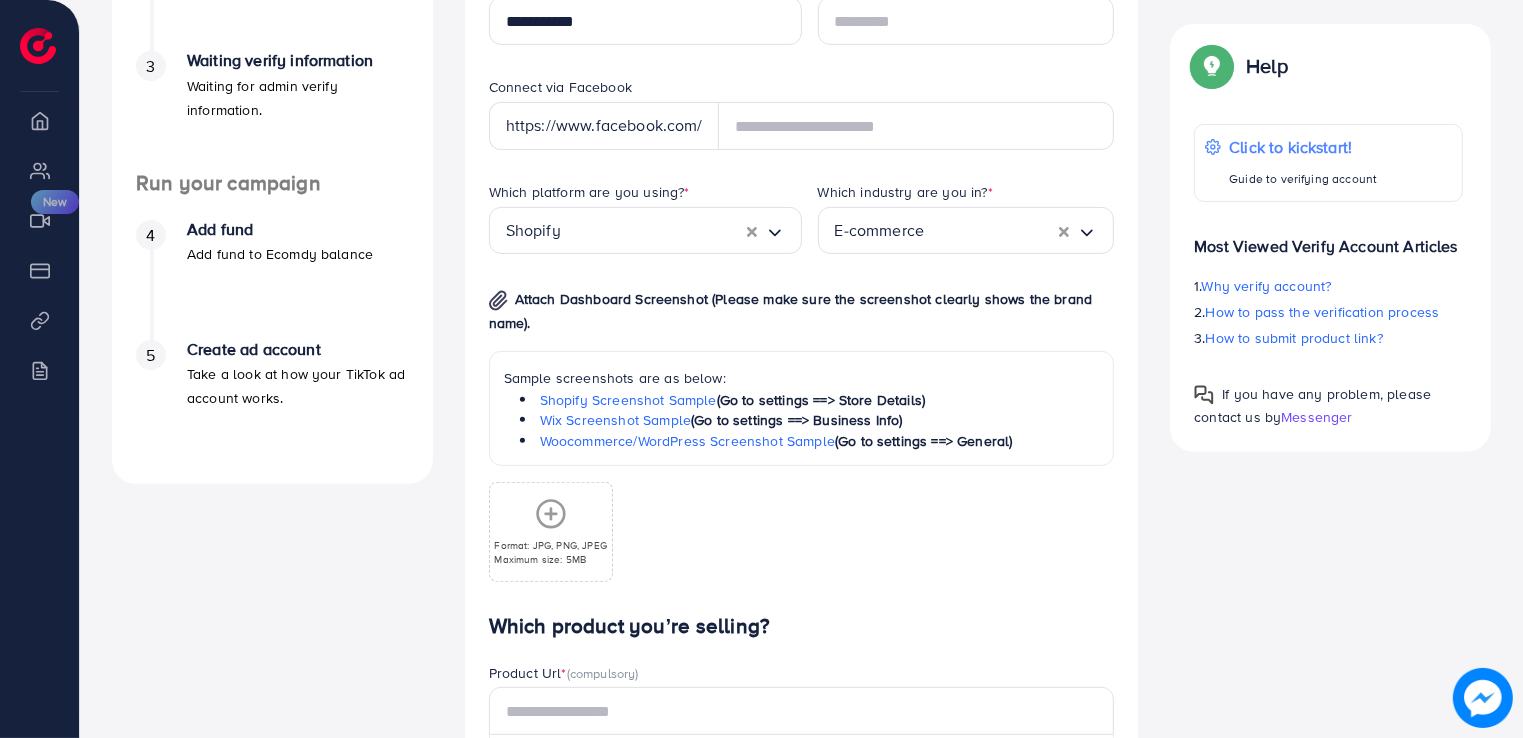 scroll, scrollTop: 580, scrollLeft: 0, axis: vertical 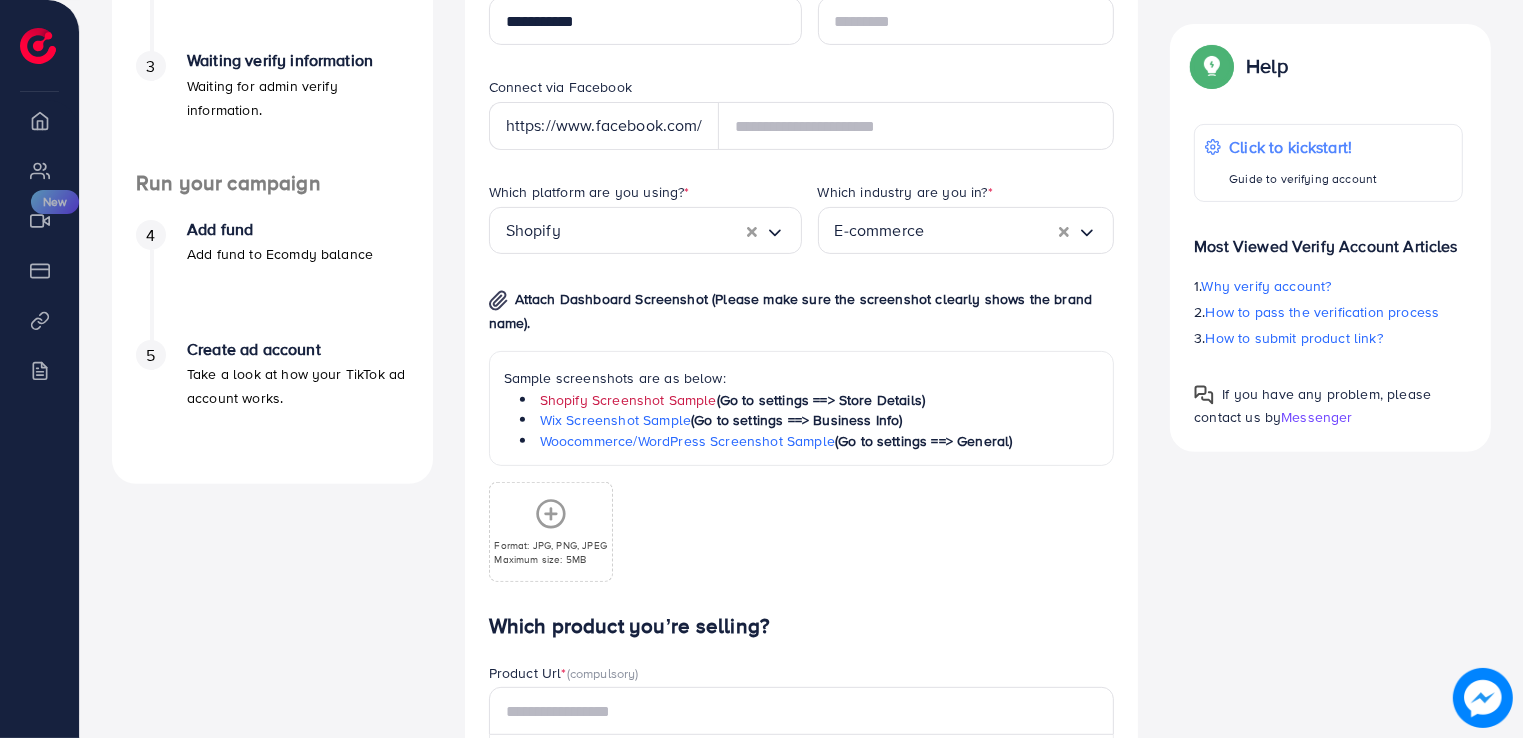 click on "Shopify Screenshot Sample" at bounding box center [628, 400] 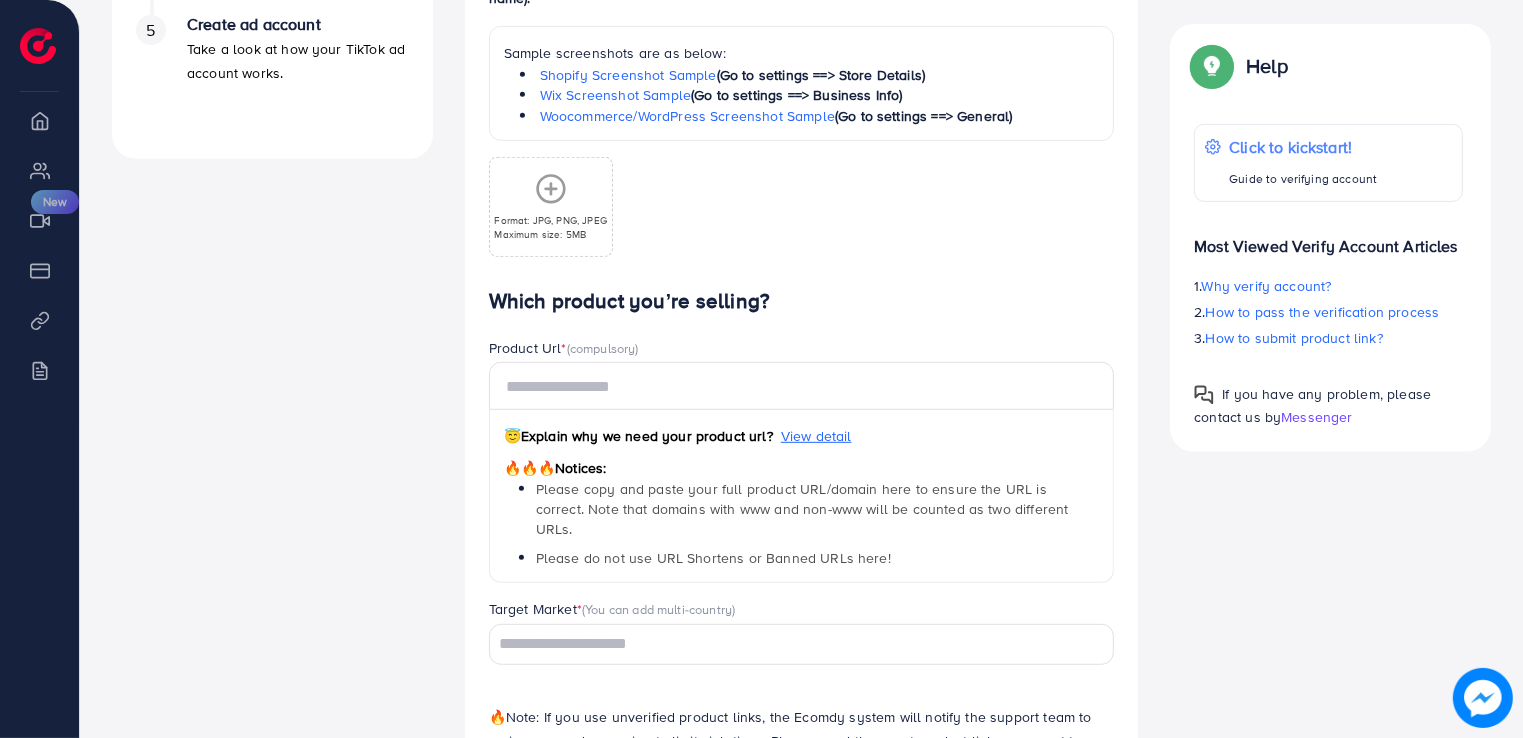 scroll, scrollTop: 908, scrollLeft: 0, axis: vertical 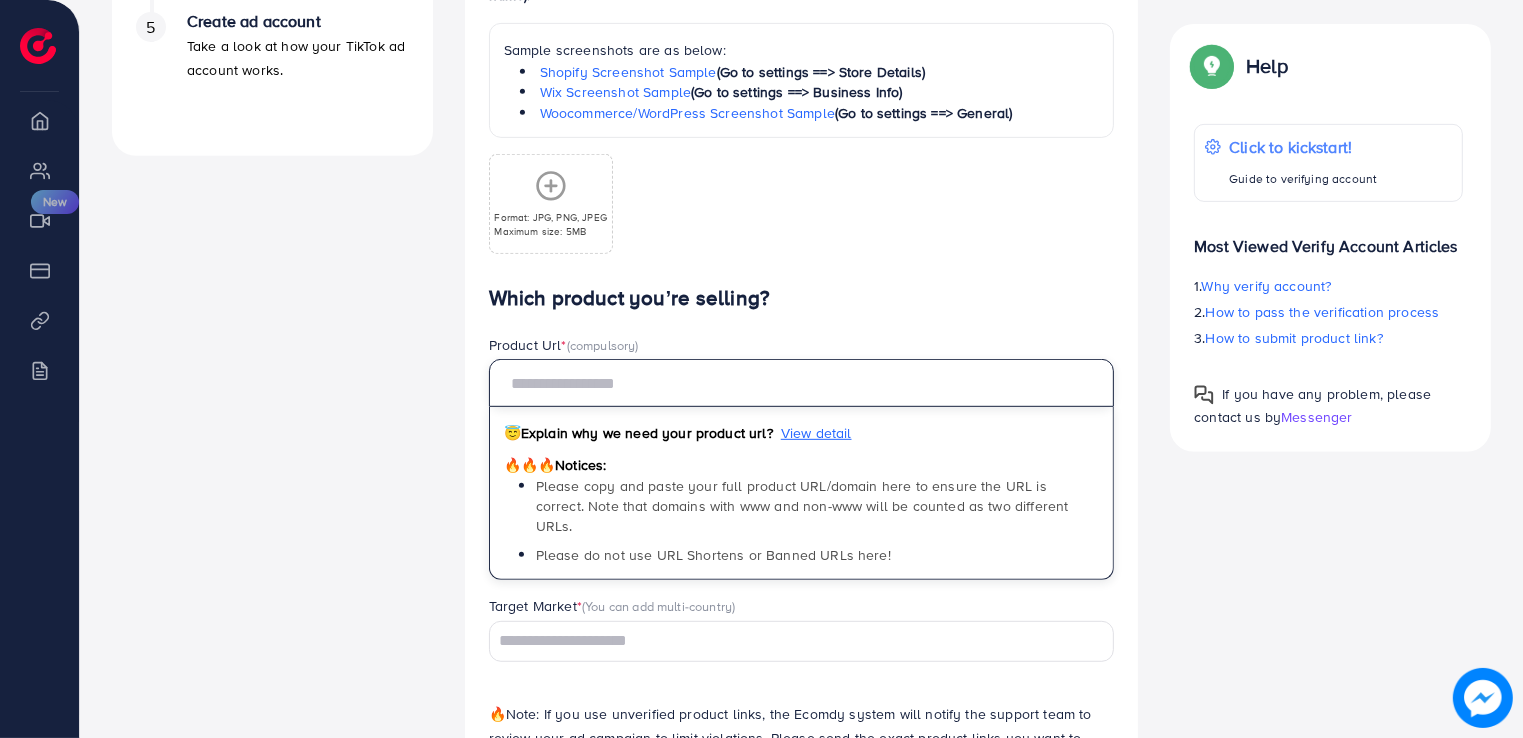 click at bounding box center (802, 383) 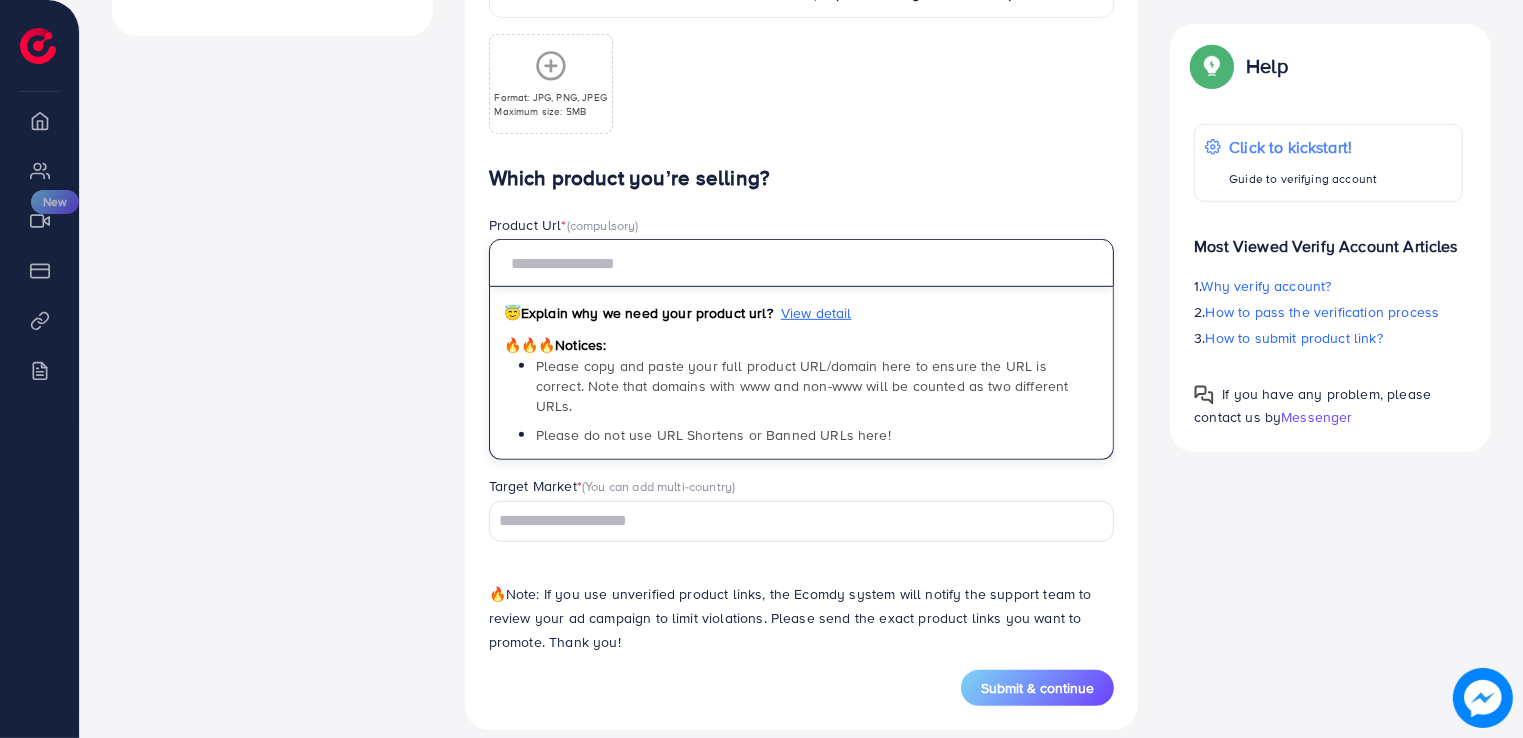 scroll, scrollTop: 1030, scrollLeft: 0, axis: vertical 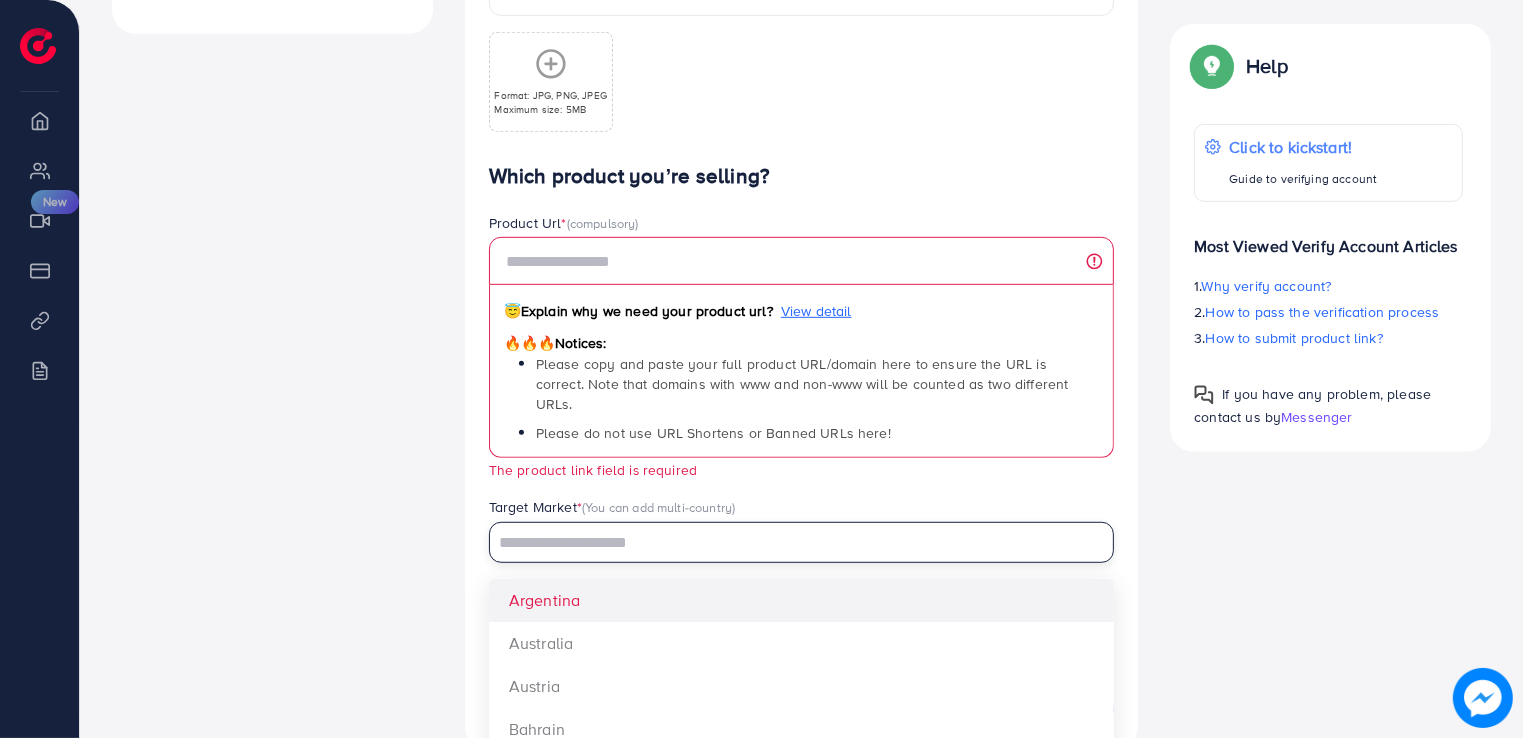 click on "Target Market  *  (You can add multi-country)            Loading...
Argentina
Australia
Austria
Bahrain
Belarus
Belgium
Brazil
Cambodia
Canada
Chile
Colombia
Czechia
Denmark
Egypt
Finland
France
Germany
Greece
Hungary
Indonesia
Iraq
Ireland
Israel
Italy
Japan
Jordan
Kazakhstan
Korea
Kuwait
Lebanon
Malaysia
Mexico
Morocco
Netherlands" at bounding box center (802, 530) 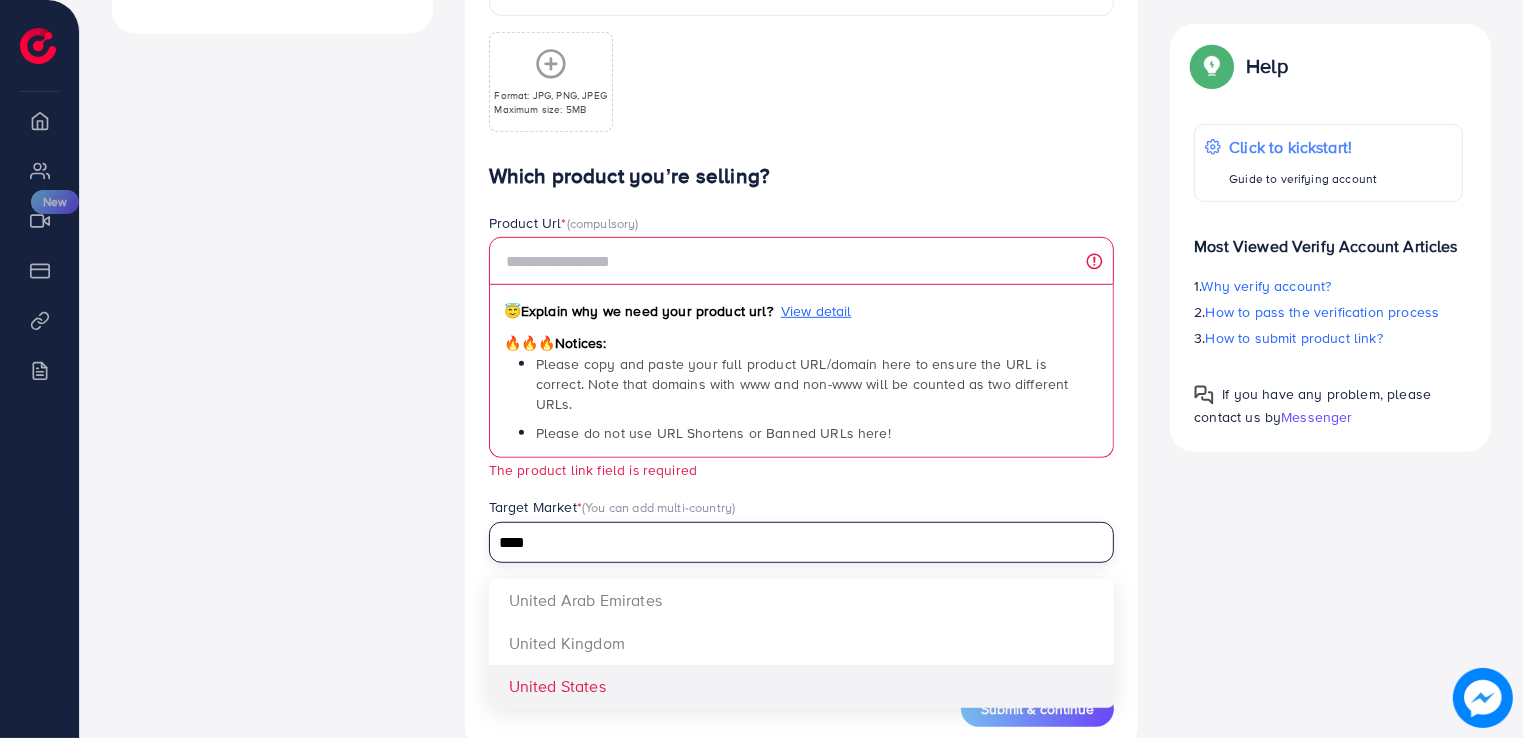 type on "****" 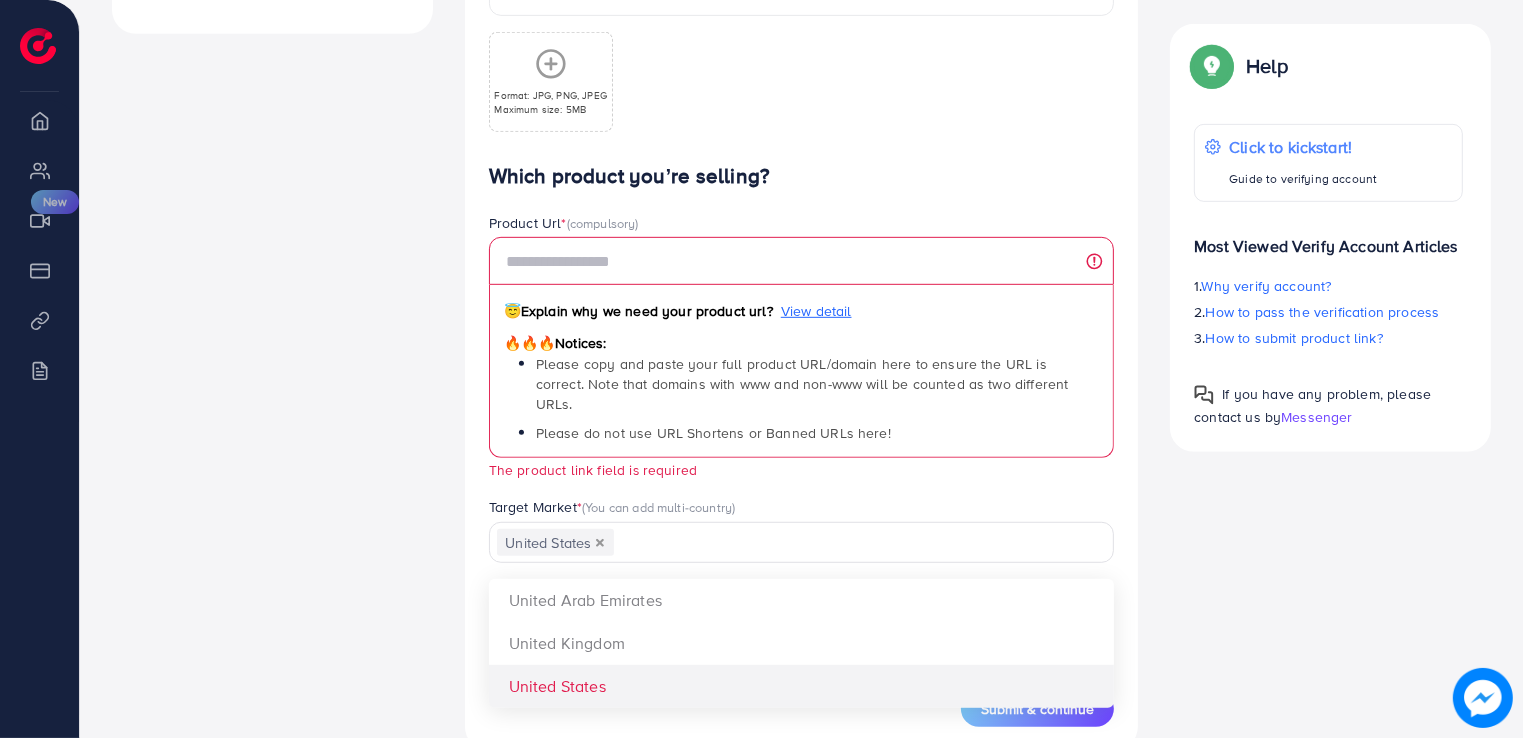 click on "Which product you’re selling?   Product Url  *  (compulsory)  😇  Explain why we need your product url?  View detail  🔥🔥🔥  Notices: Please copy and paste your full product URL/domain here to ensure the URL is correct. Note that domains with www and non-www will be counted as two different URLs. Please do not use URL Shortens or Banned URLs here! The product link field is required  Target Market  *  (You can add multi-country)
[COUNTRY]
Loading...
[COUNTRY]
[COUNTRY]
[COUNTRY]
🔥  Note: If you use unverified product links, the Ecomdy system will notify the support team to review your ad campaign to limit violations. Please send the exact product links you want to promote. Thank you!" at bounding box center (802, 428) 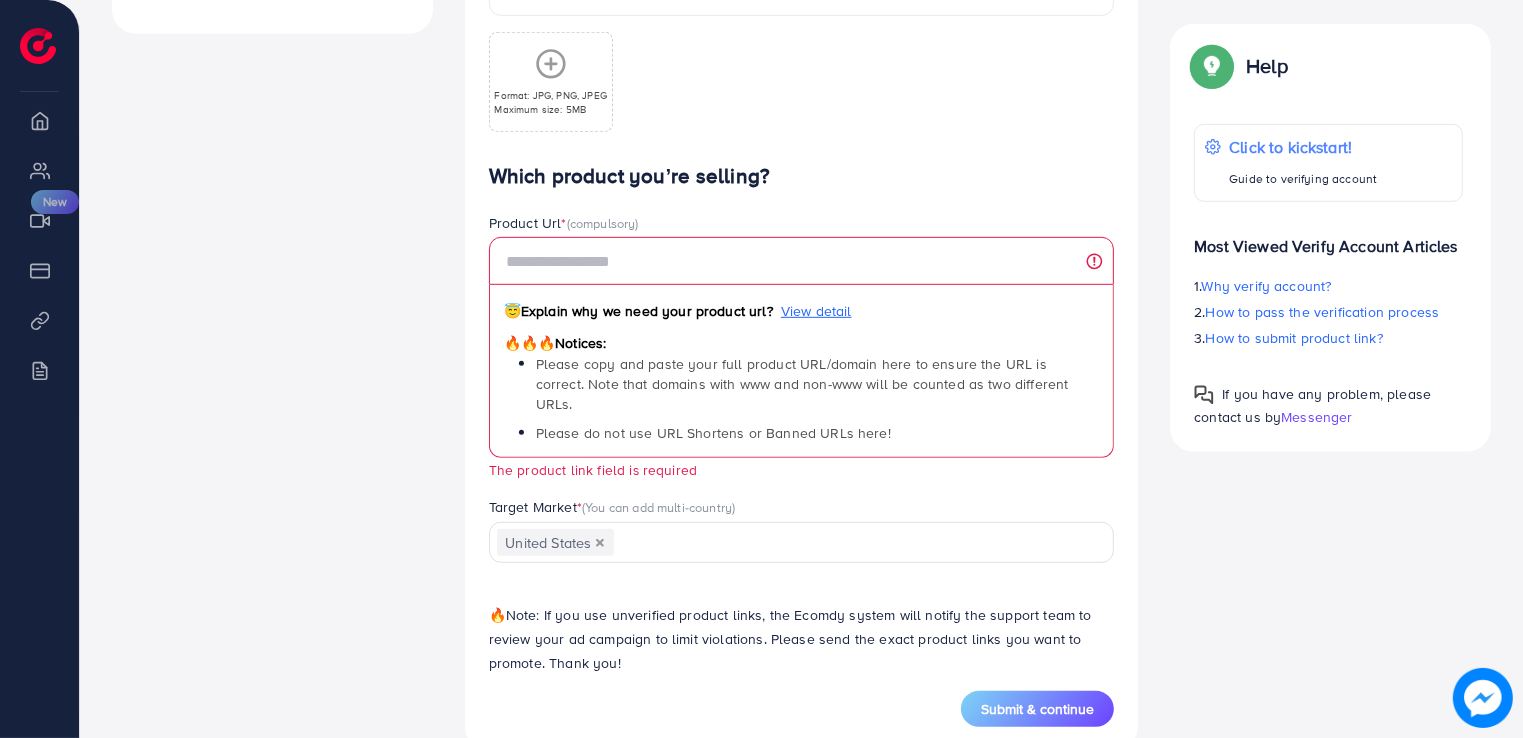 click at bounding box center (852, 543) 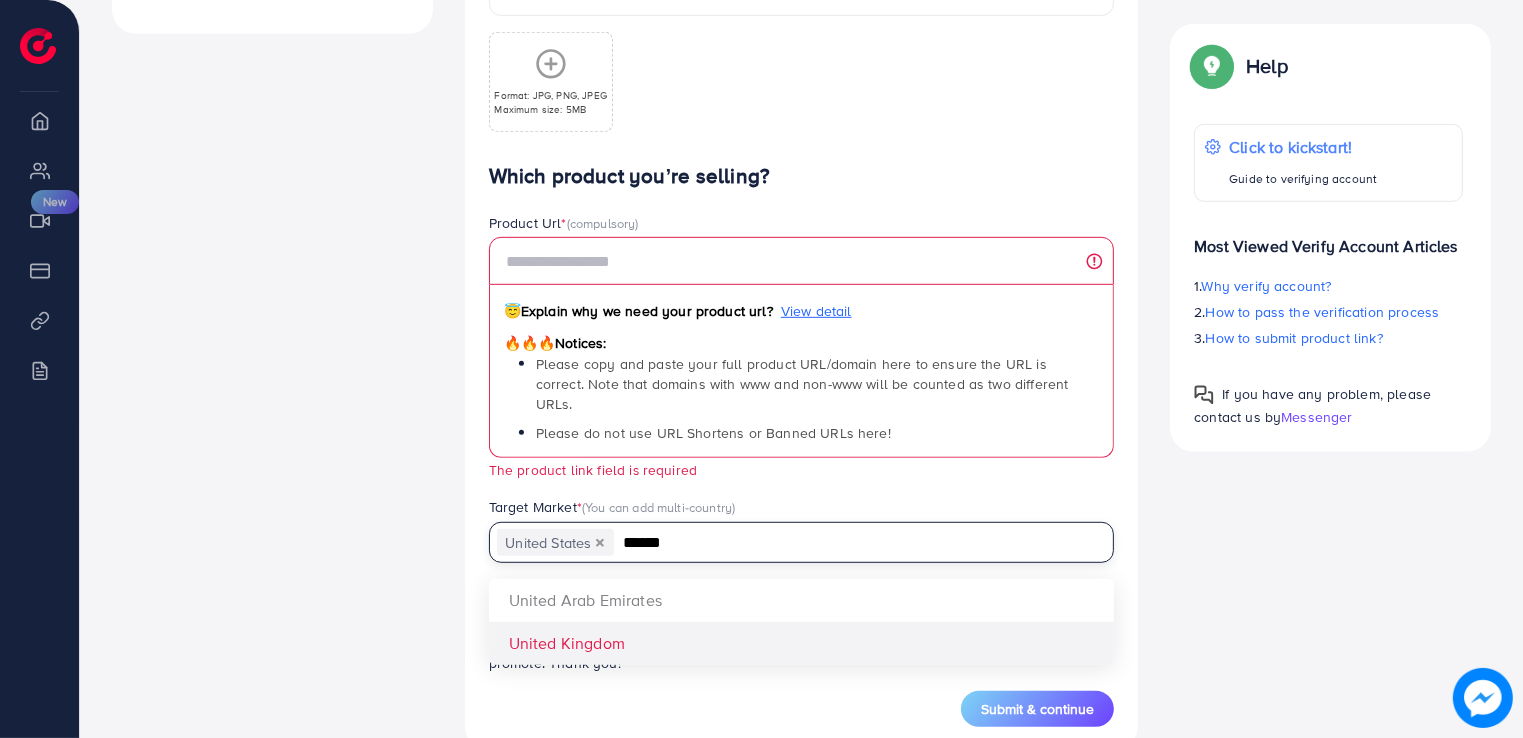 type on "******" 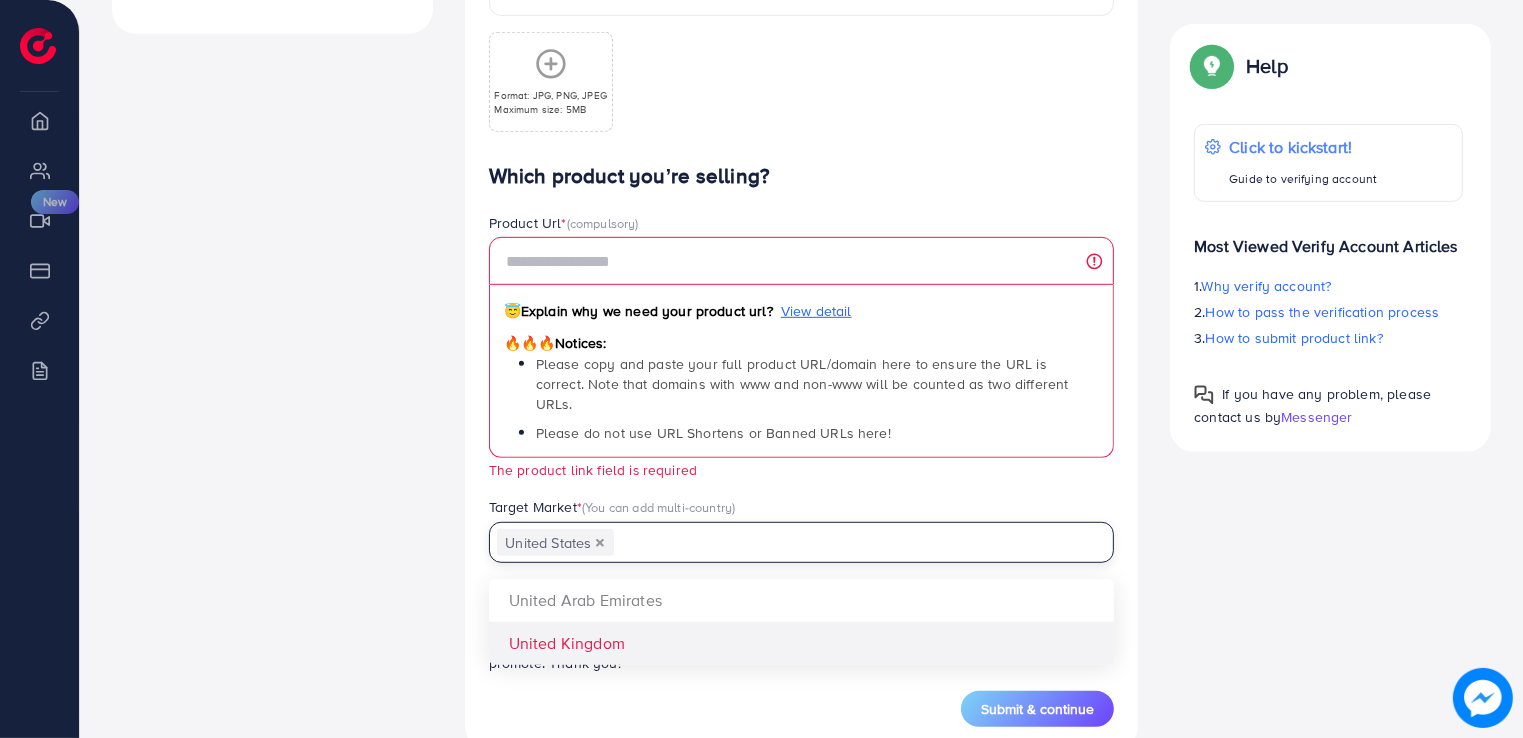 click on "Which product you’re selling?   Product Url  *  (compulsory)  😇  Explain why we need your product url?  View detail  🔥🔥🔥  Notices: Please copy and paste your full product URL/domain here to ensure the URL is correct. Note that domains with www and non-www will be counted as two different URLs. Please do not use URL Shortens or Banned URLs here! The product link field is required  Target Market  *  (You can add multi-country)
[COUNTRY]
Loading...
[COUNTRY]
[COUNTRY]
🔥  Note: If you use unverified product links, the Ecomdy system will notify the support team to review your ad campaign to limit violations. Please send the exact product links you want to promote. Thank you!" at bounding box center (802, 428) 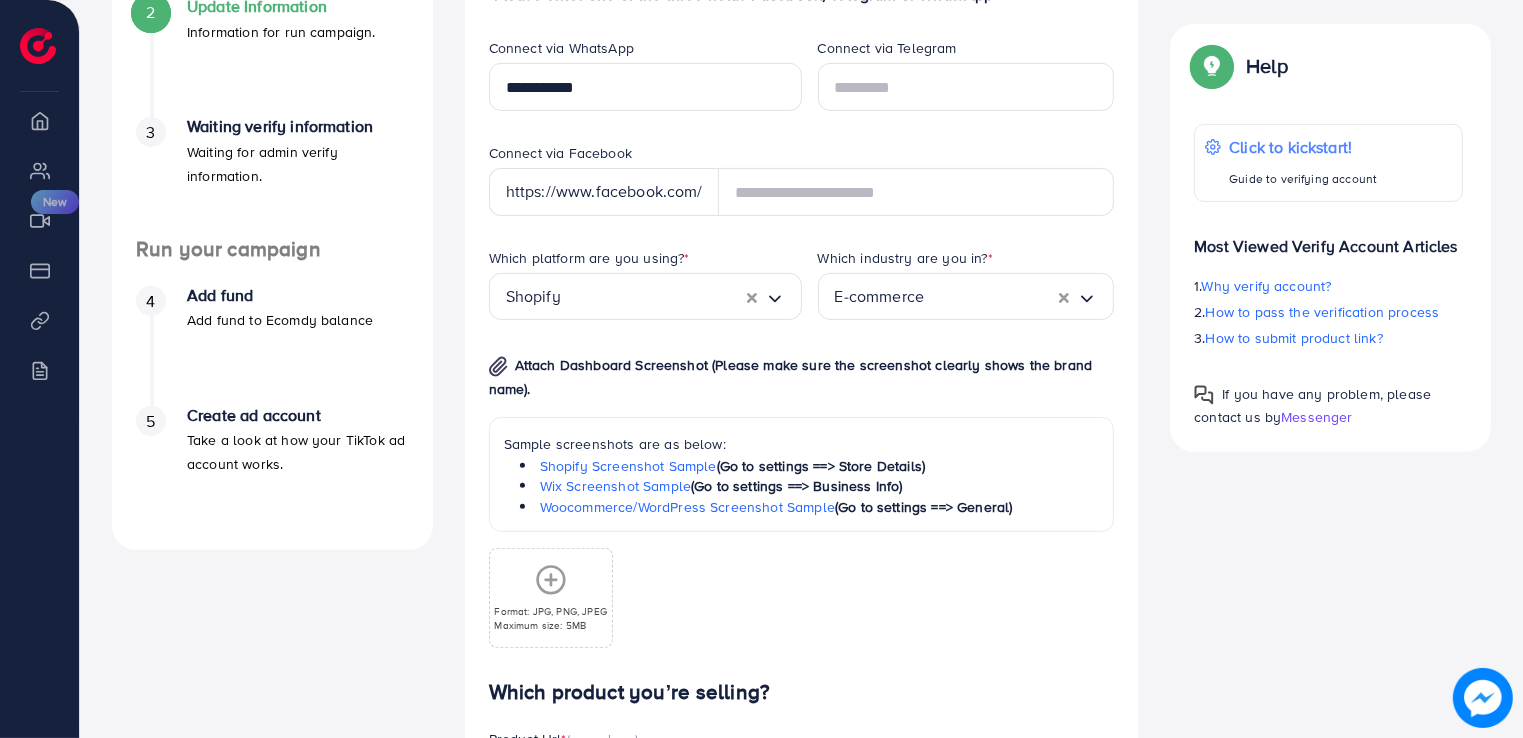 scroll, scrollTop: 532, scrollLeft: 0, axis: vertical 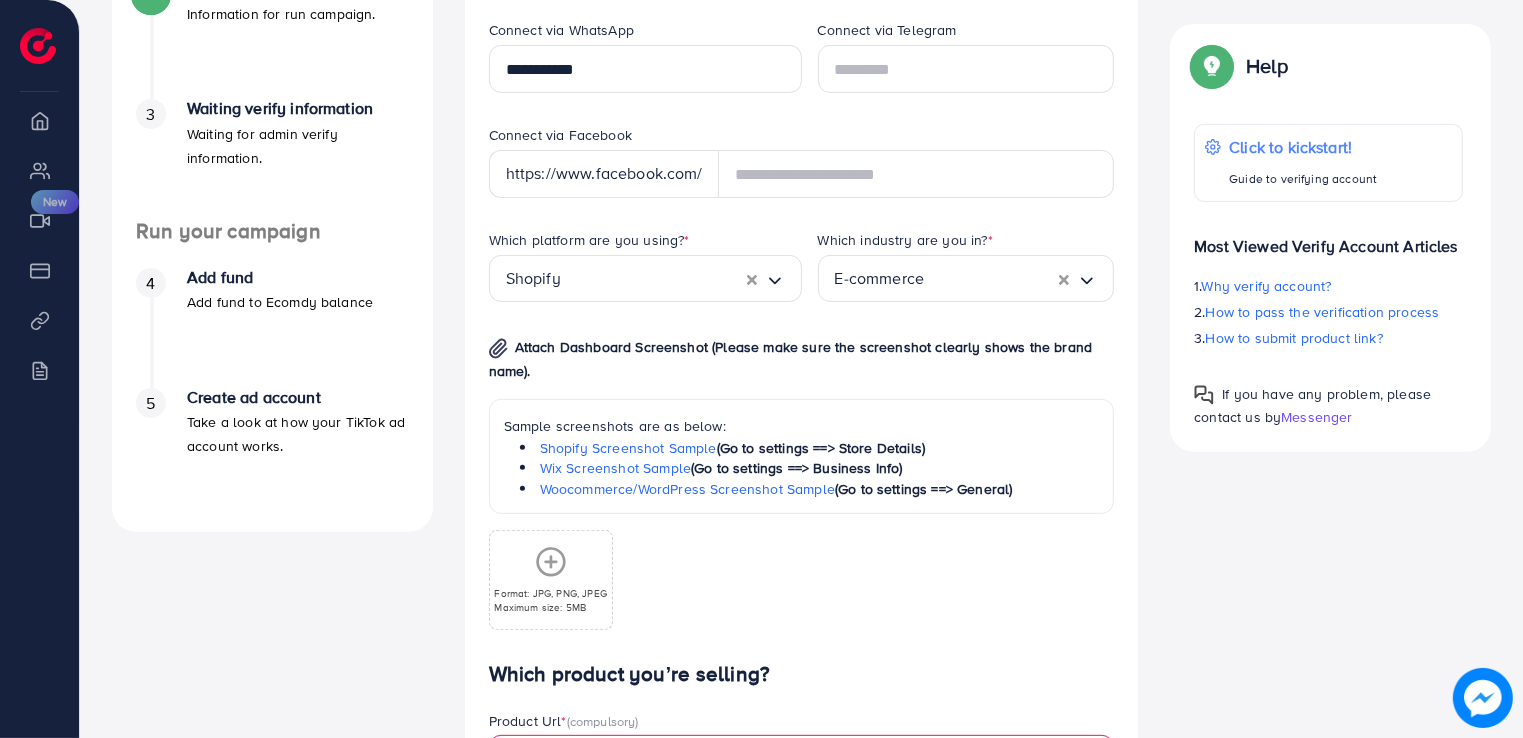 click on "Format: JPG, PNG, JPEG   Maximum size: 5MB" at bounding box center [550, 580] 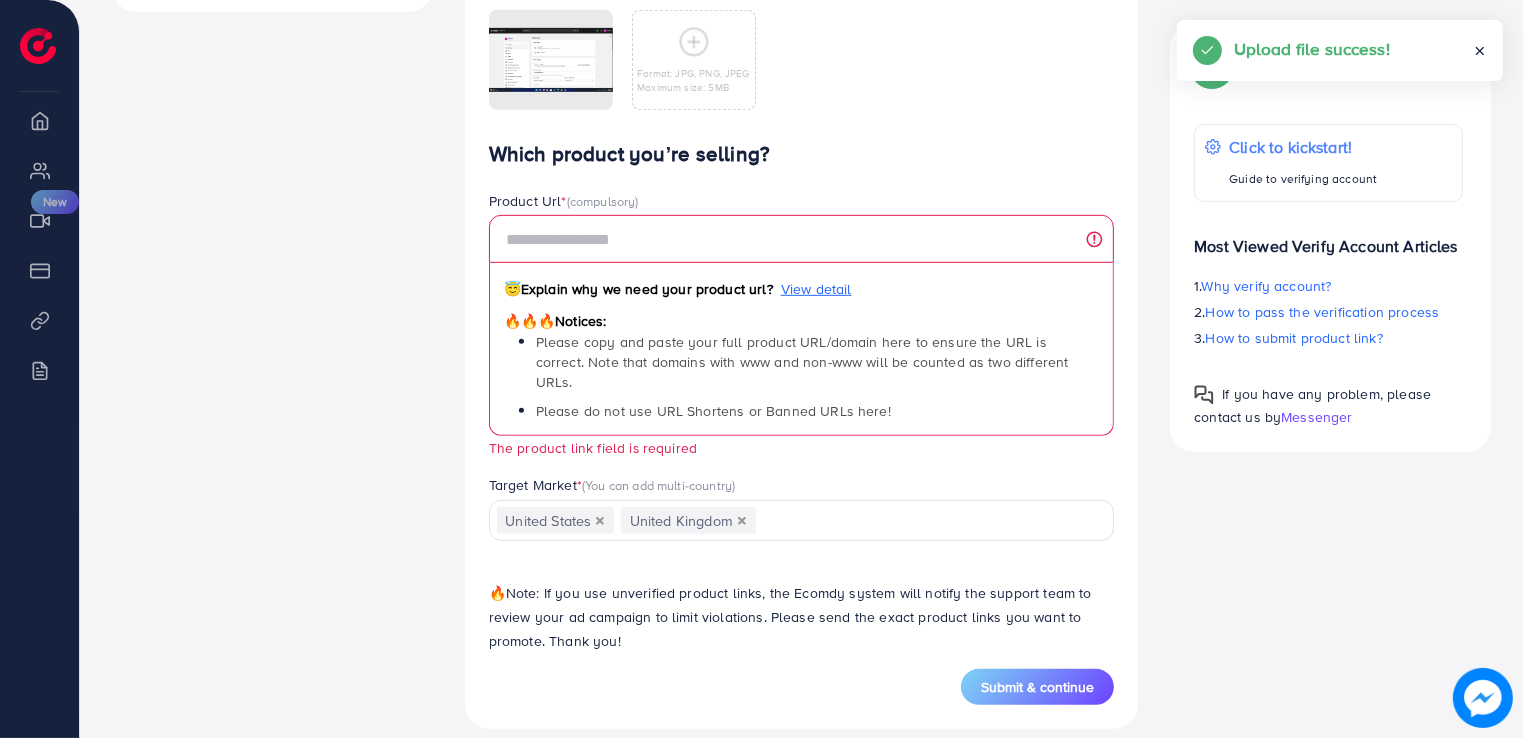 scroll, scrollTop: 1053, scrollLeft: 0, axis: vertical 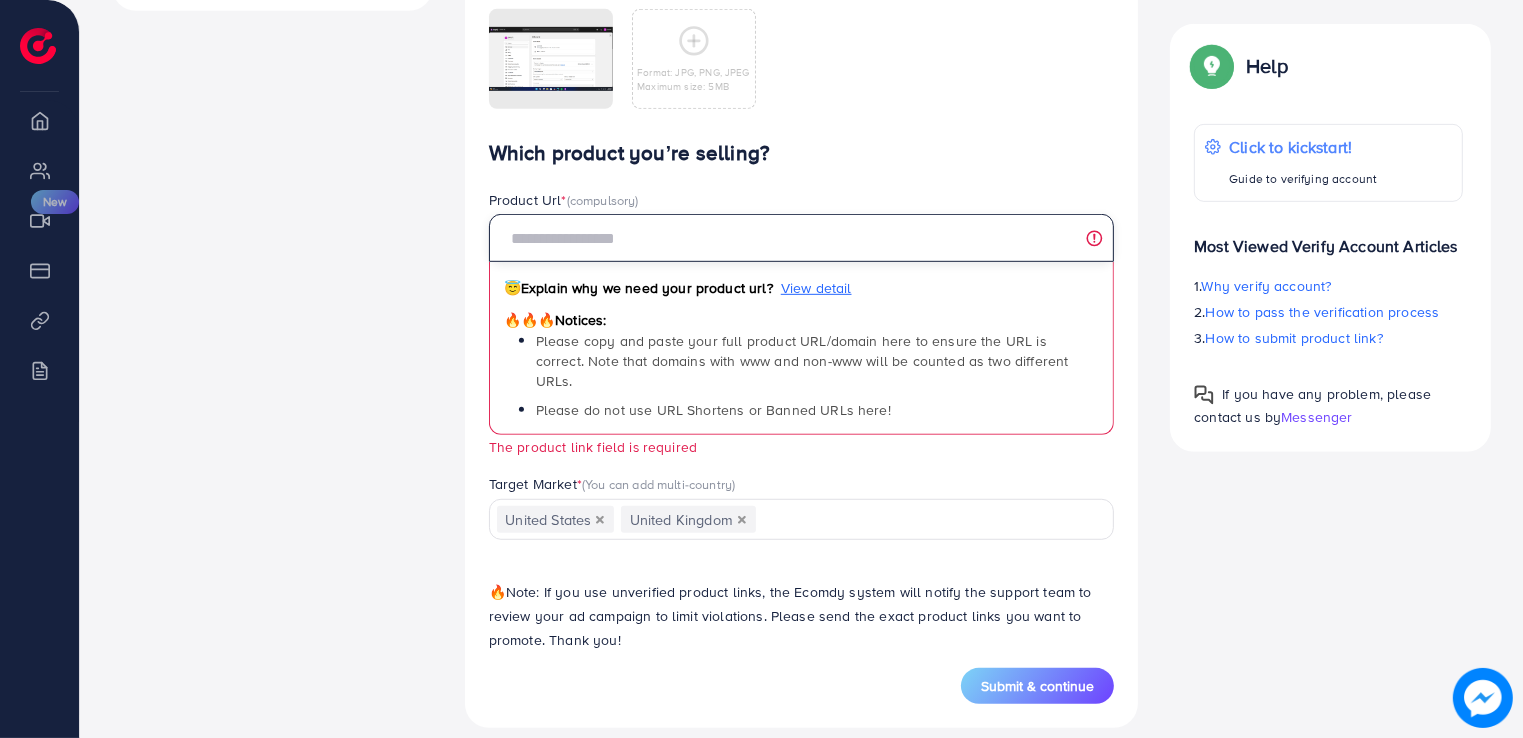click at bounding box center [802, 238] 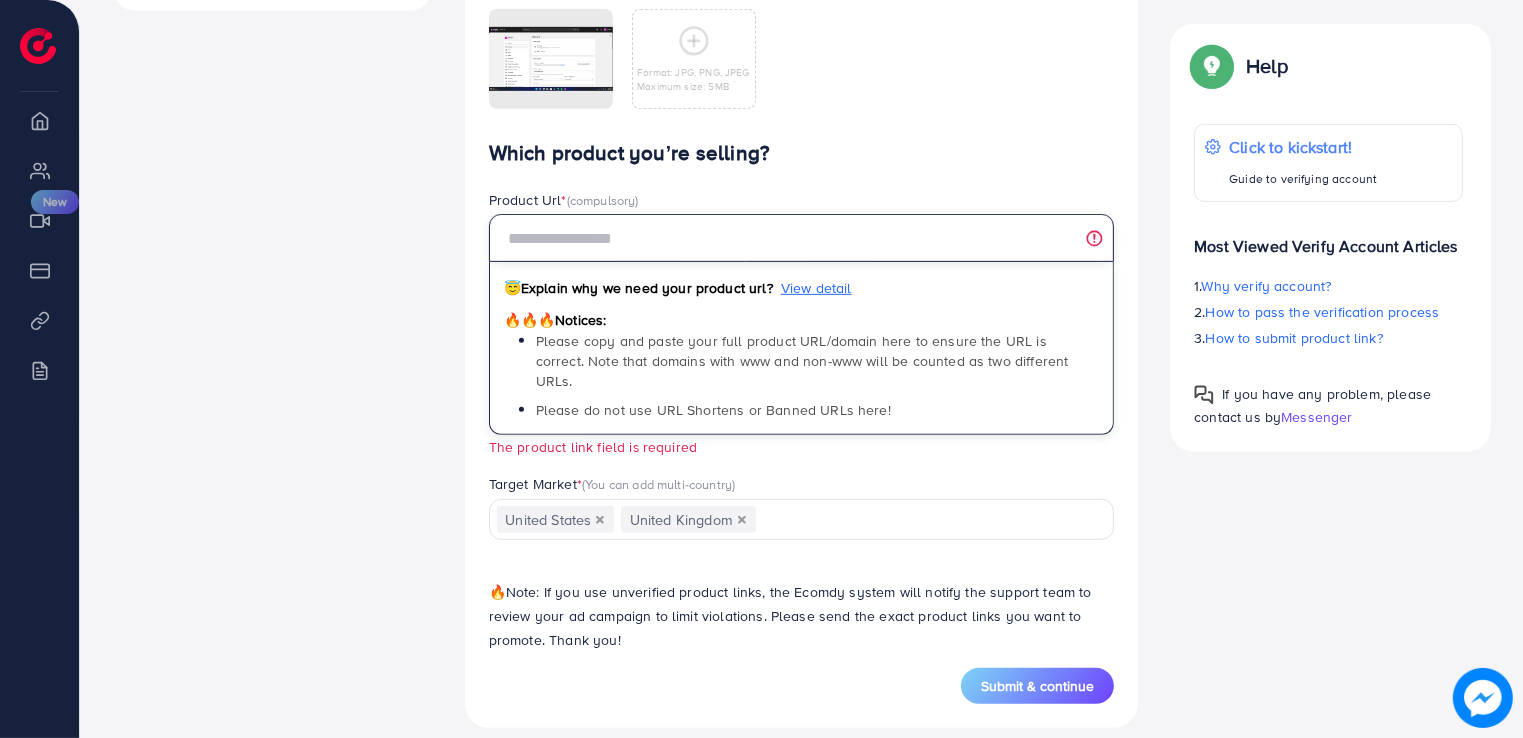 paste on "**********" 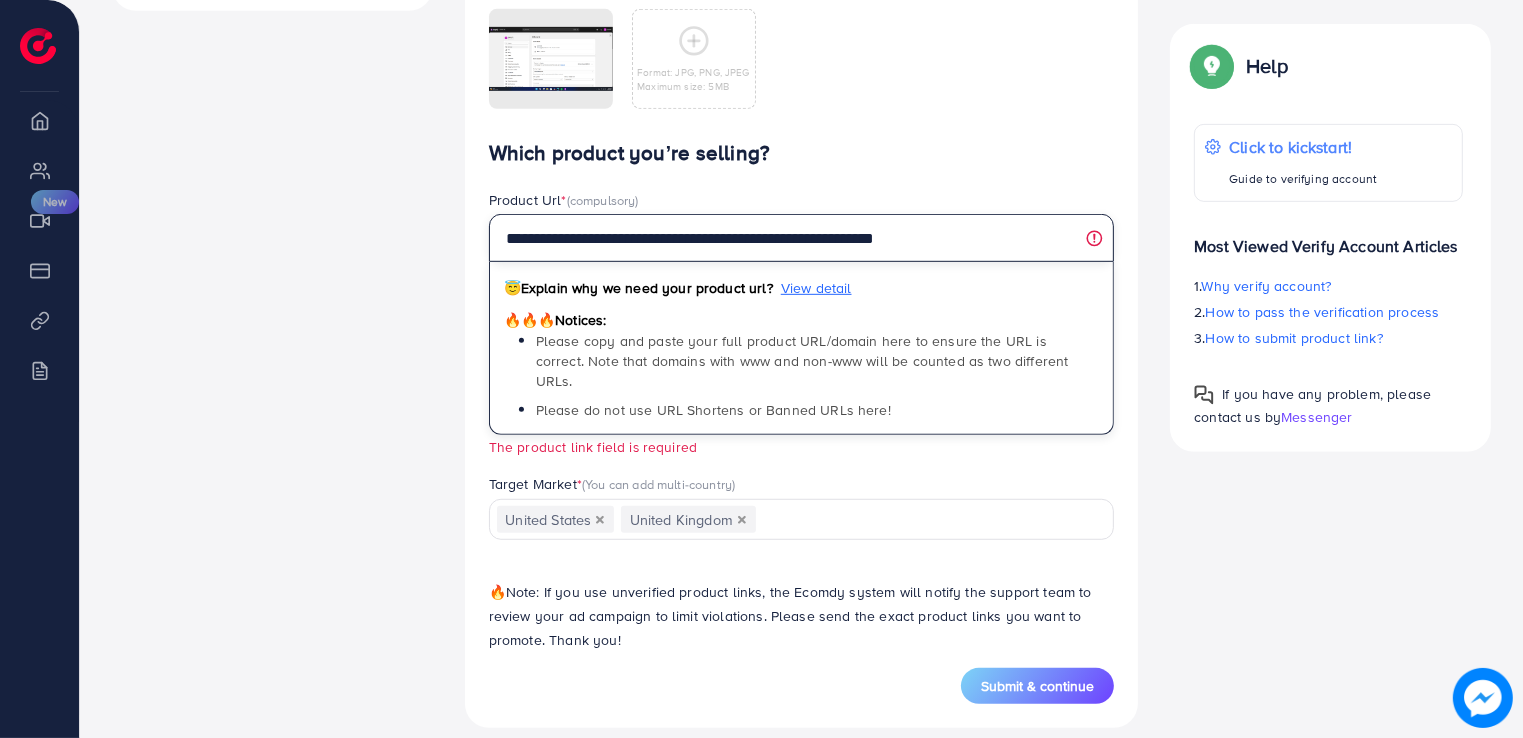 scroll, scrollTop: 1030, scrollLeft: 0, axis: vertical 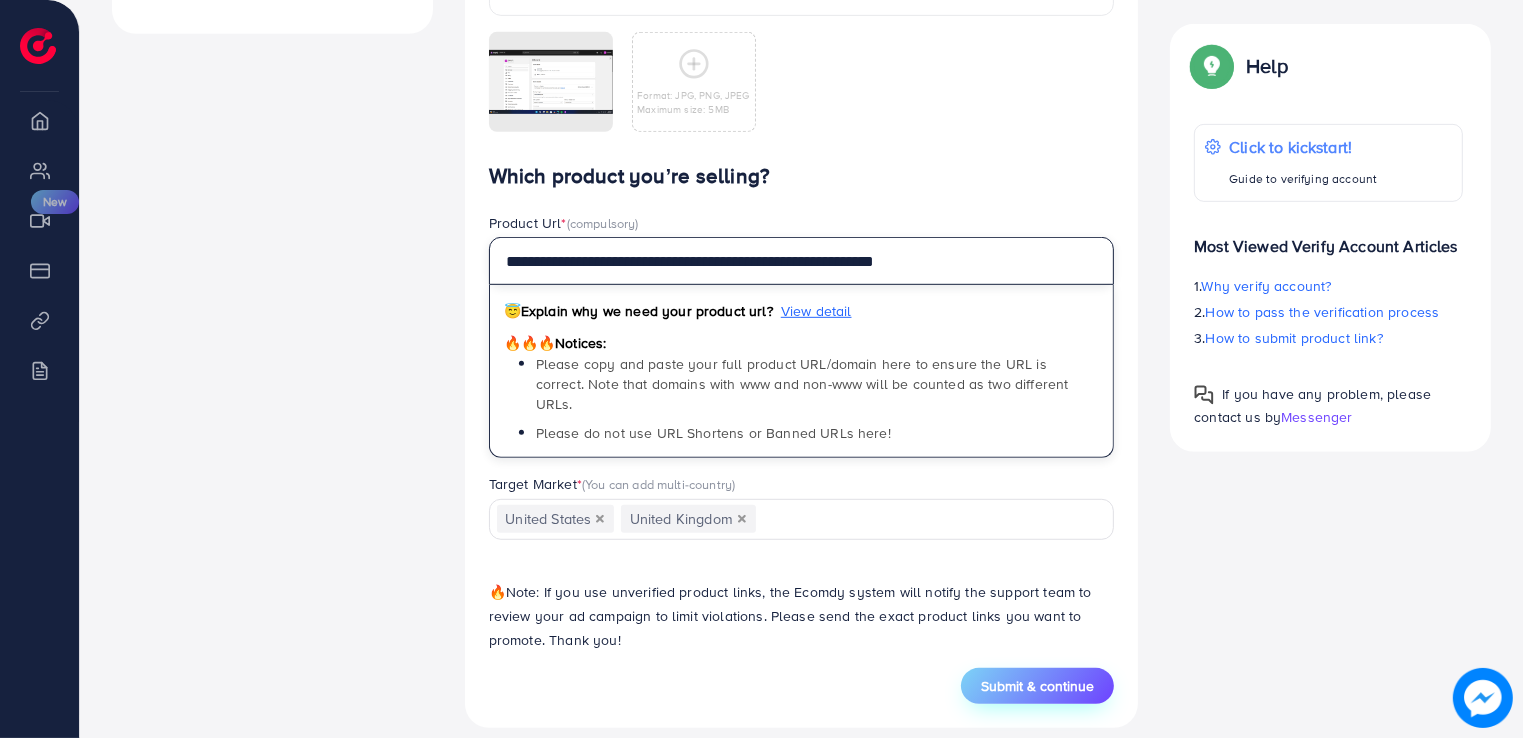 type on "**********" 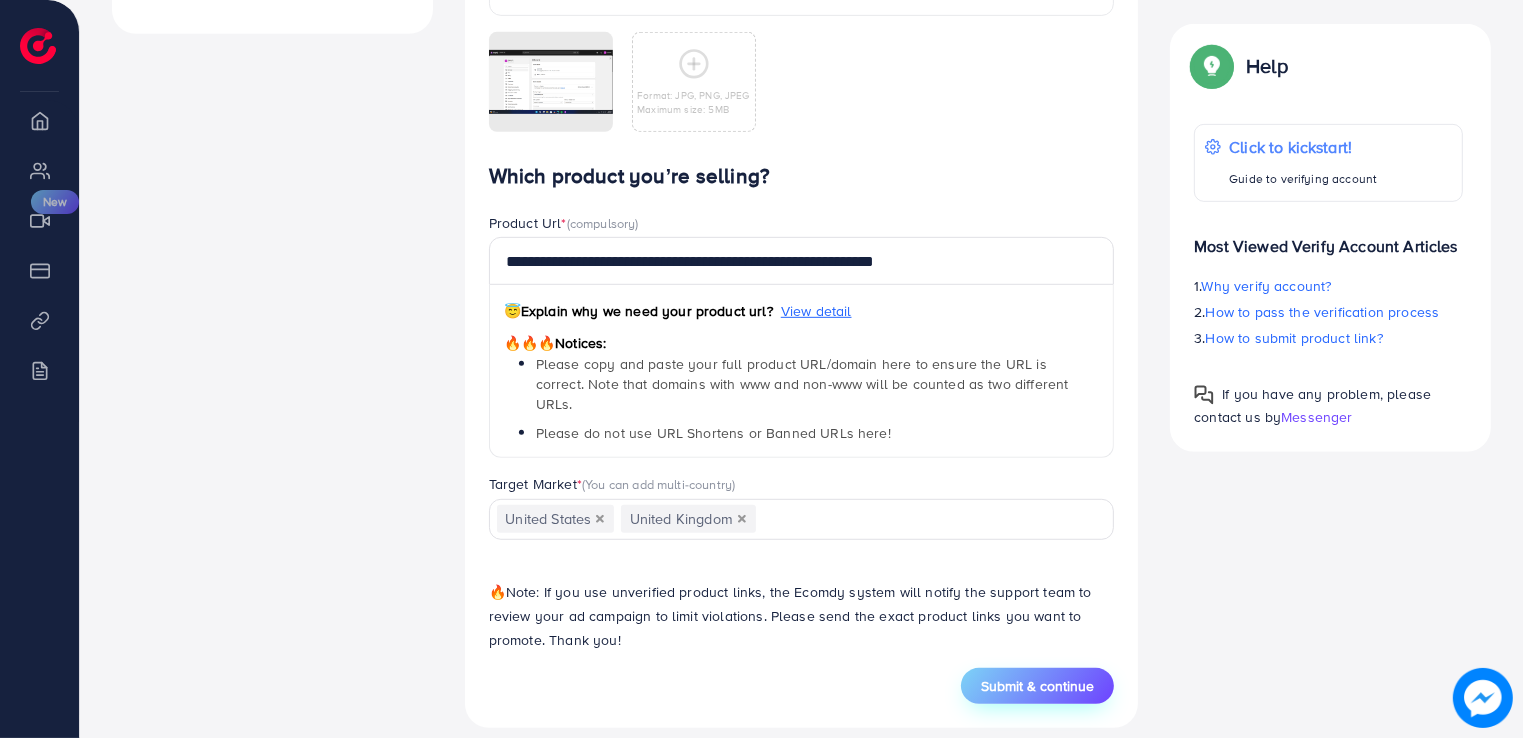 click on "Submit & continue" at bounding box center (1037, 686) 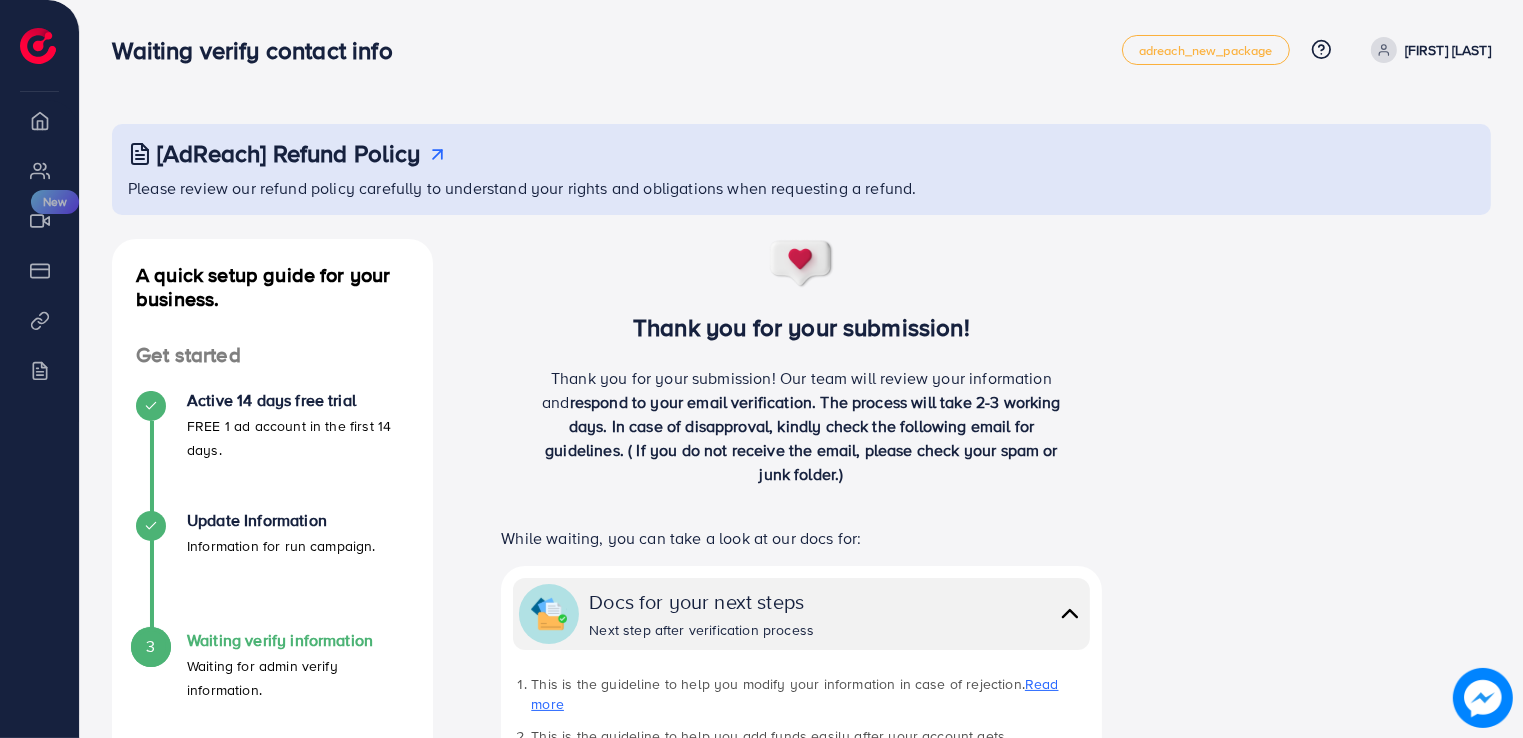 scroll, scrollTop: 0, scrollLeft: 0, axis: both 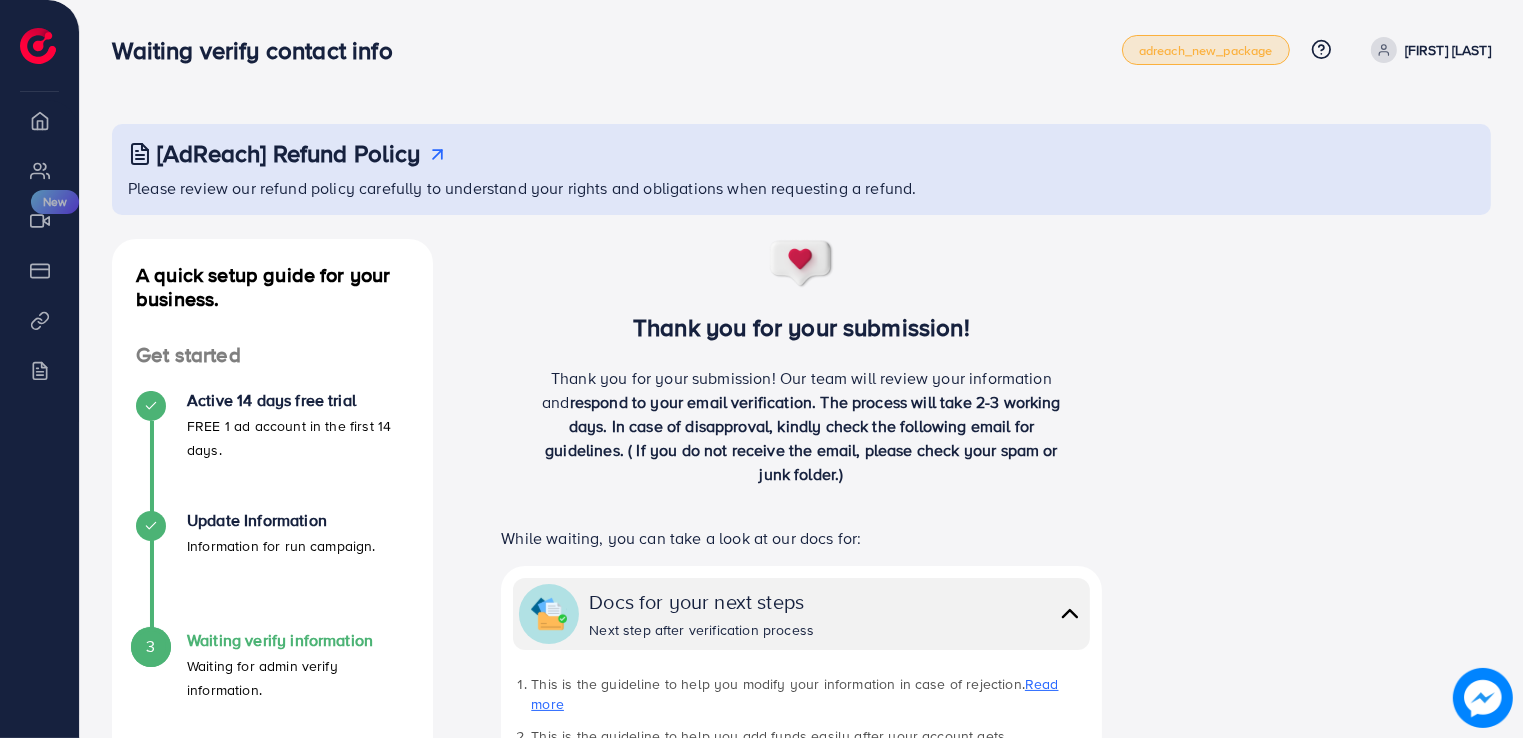 click on "adreach_new_package" at bounding box center (1206, 50) 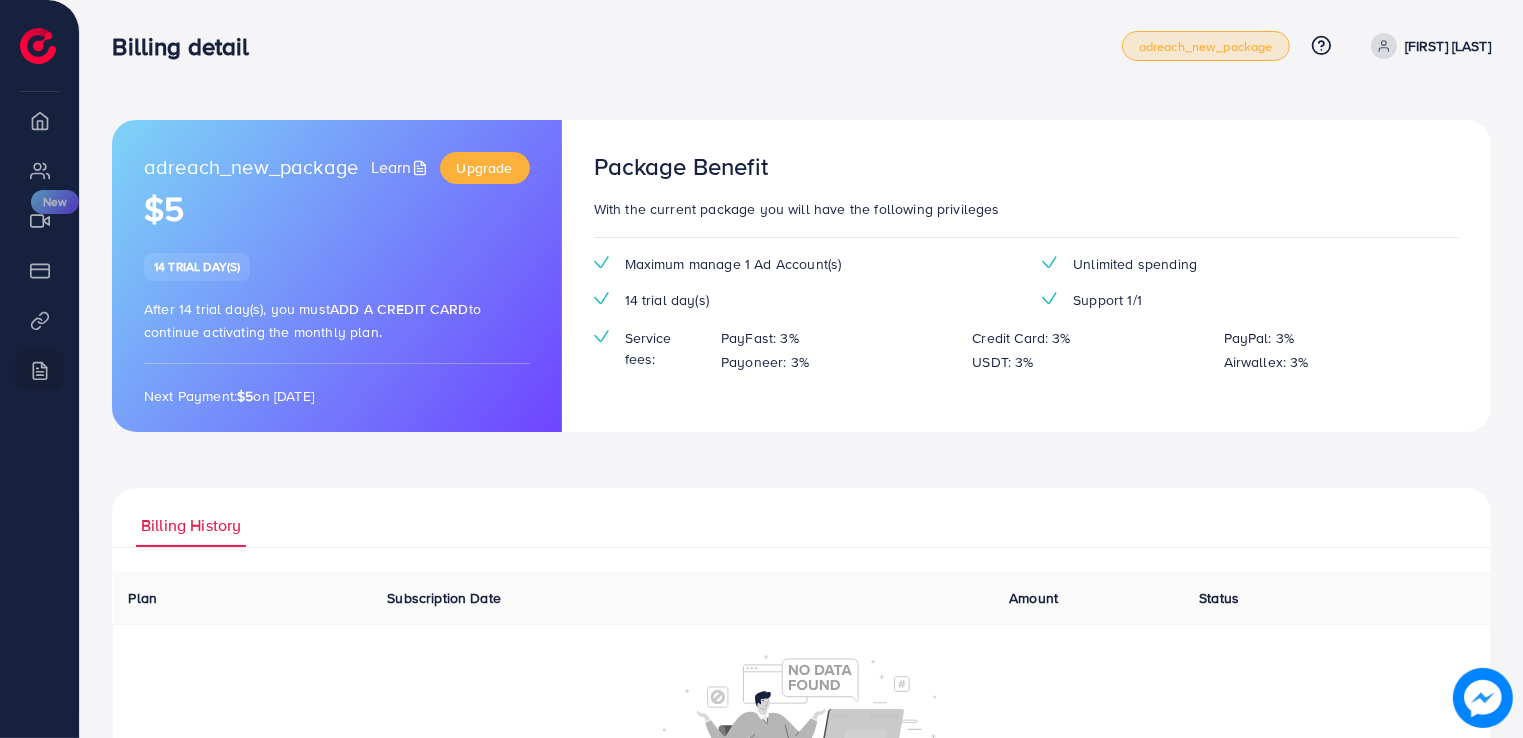 scroll, scrollTop: 0, scrollLeft: 0, axis: both 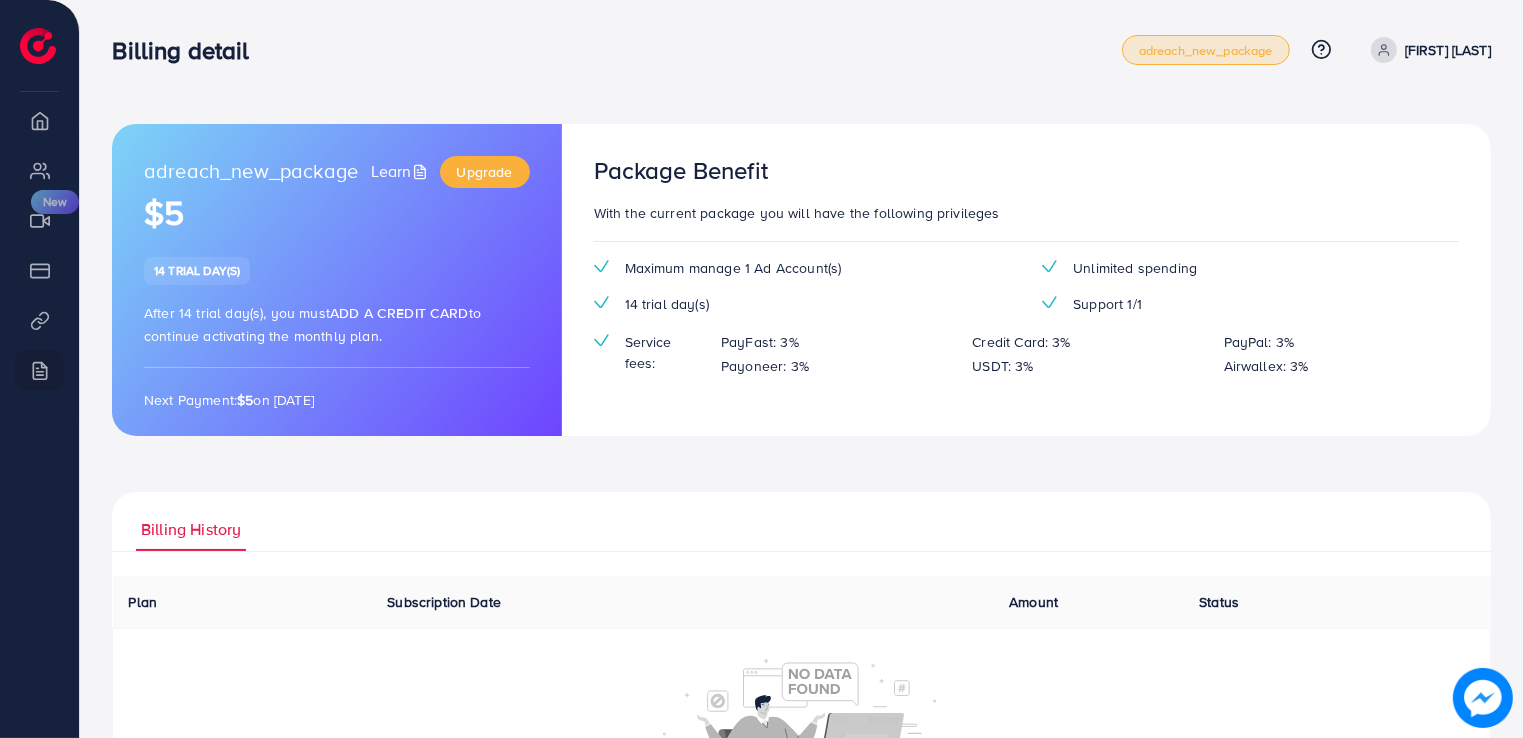 click 